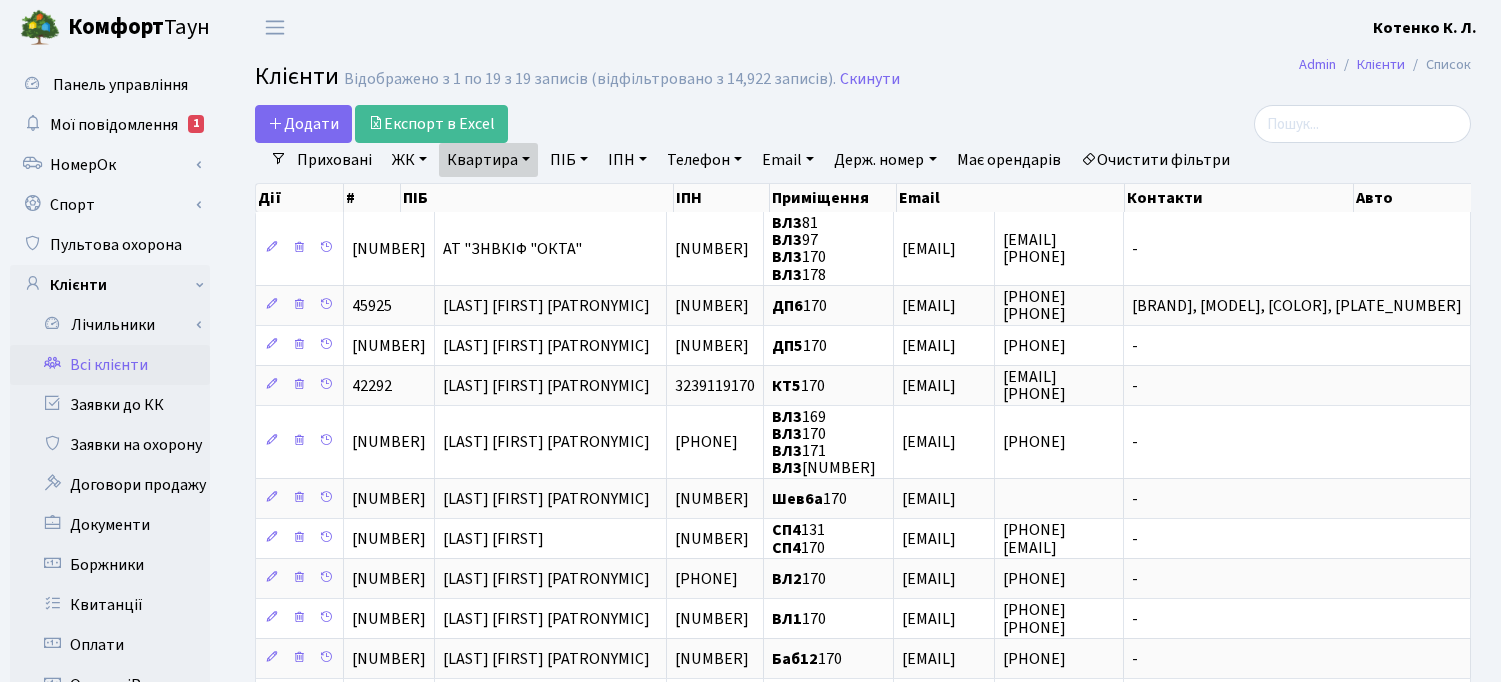 select on "25" 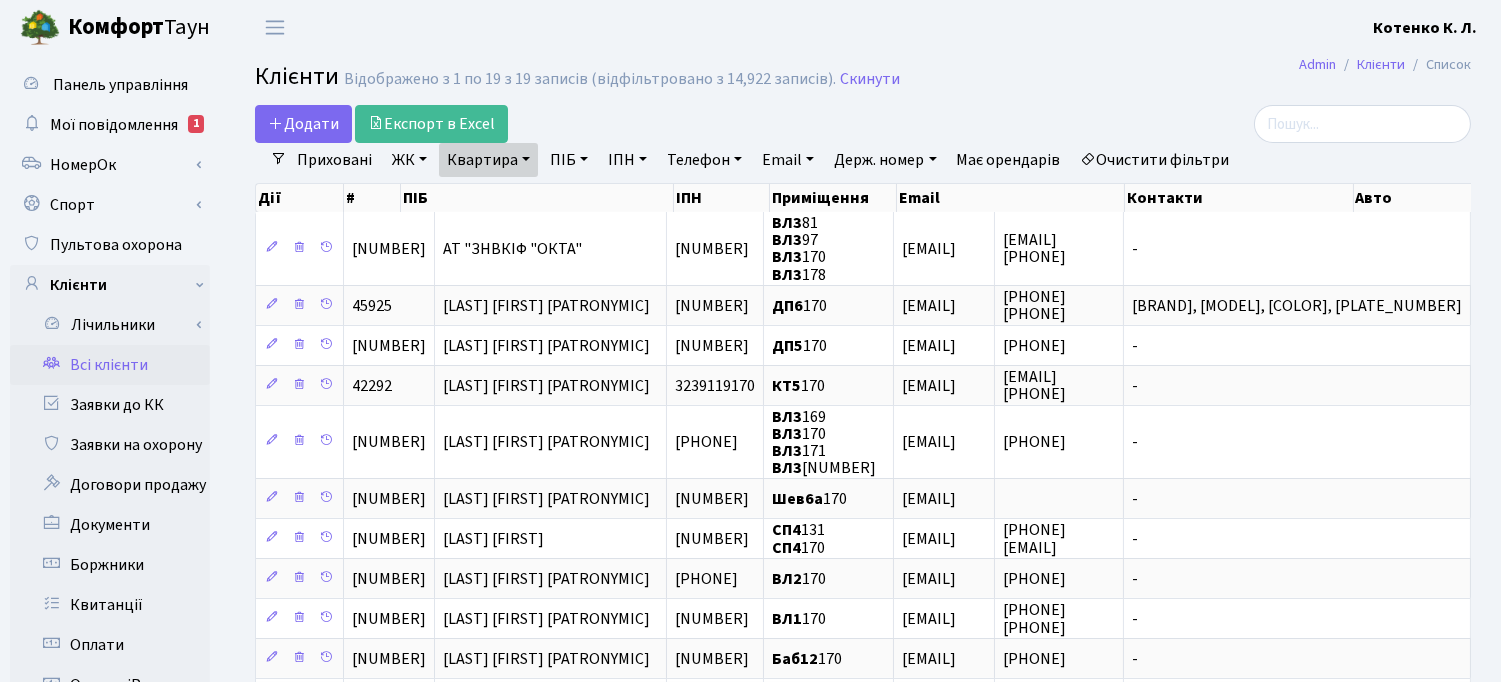 click on "Всі клієнти" at bounding box center [110, 365] 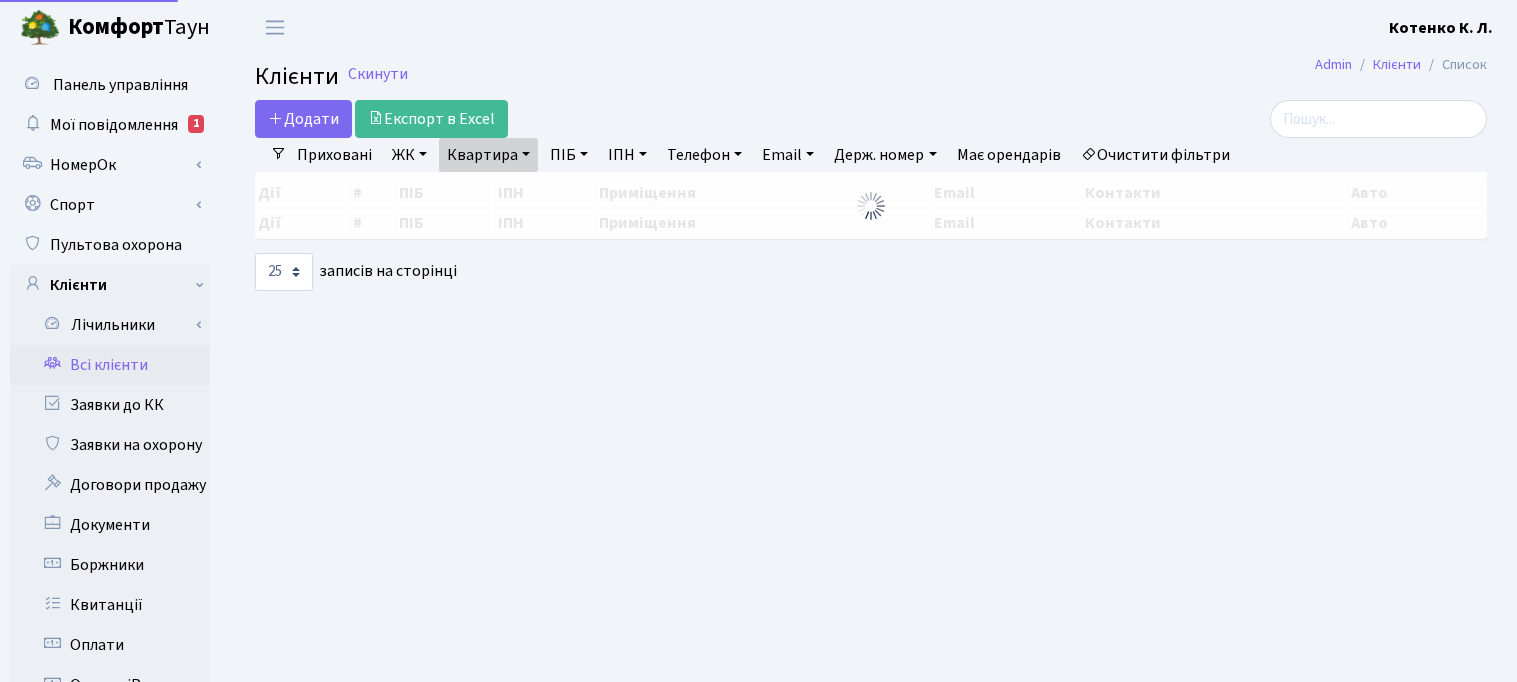 select on "25" 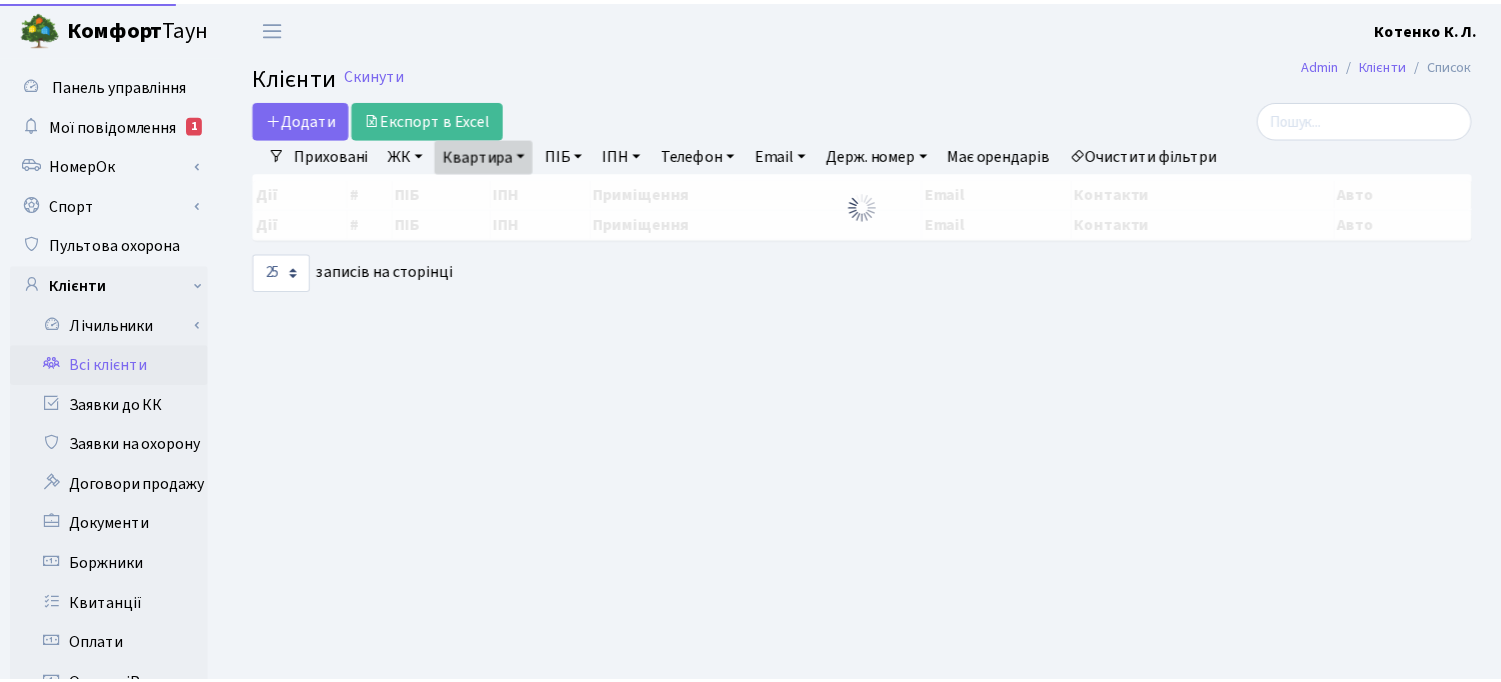 scroll, scrollTop: 0, scrollLeft: 0, axis: both 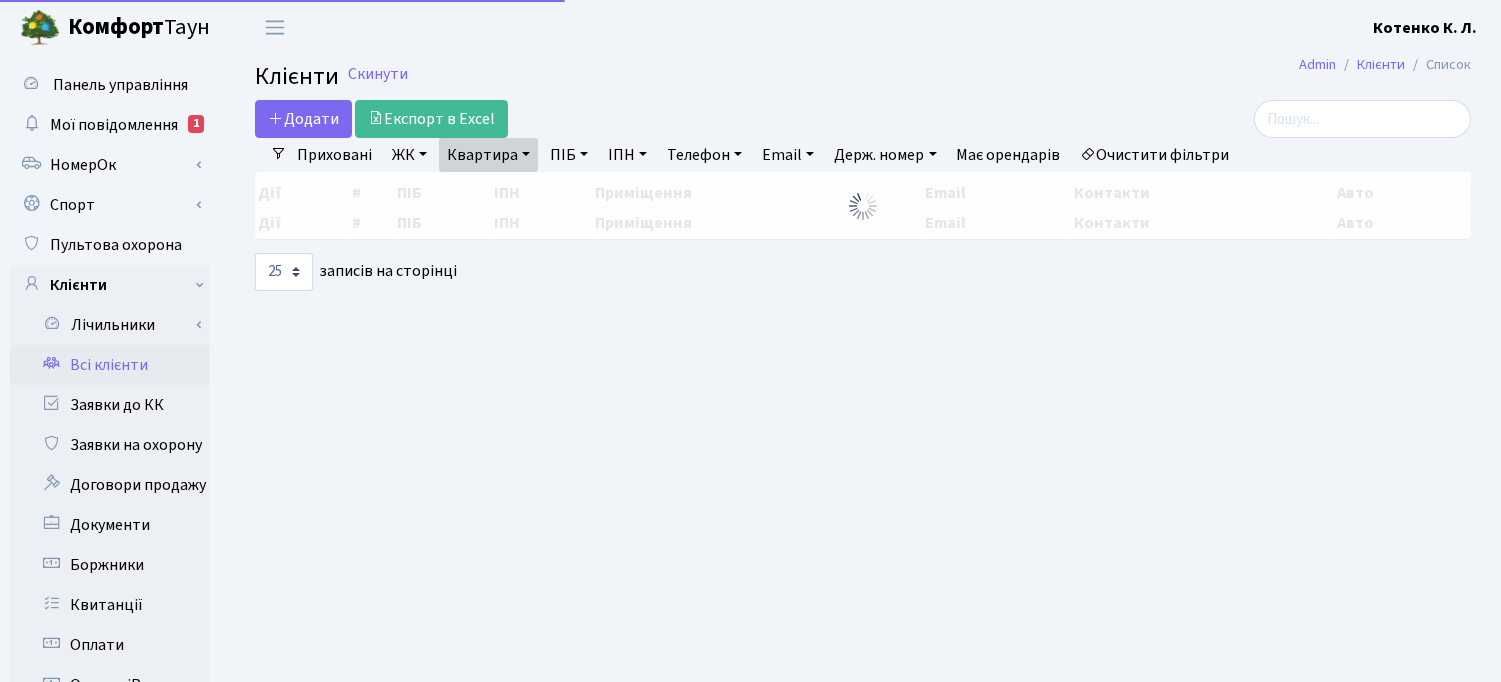 click on "Квартира" at bounding box center [488, 155] 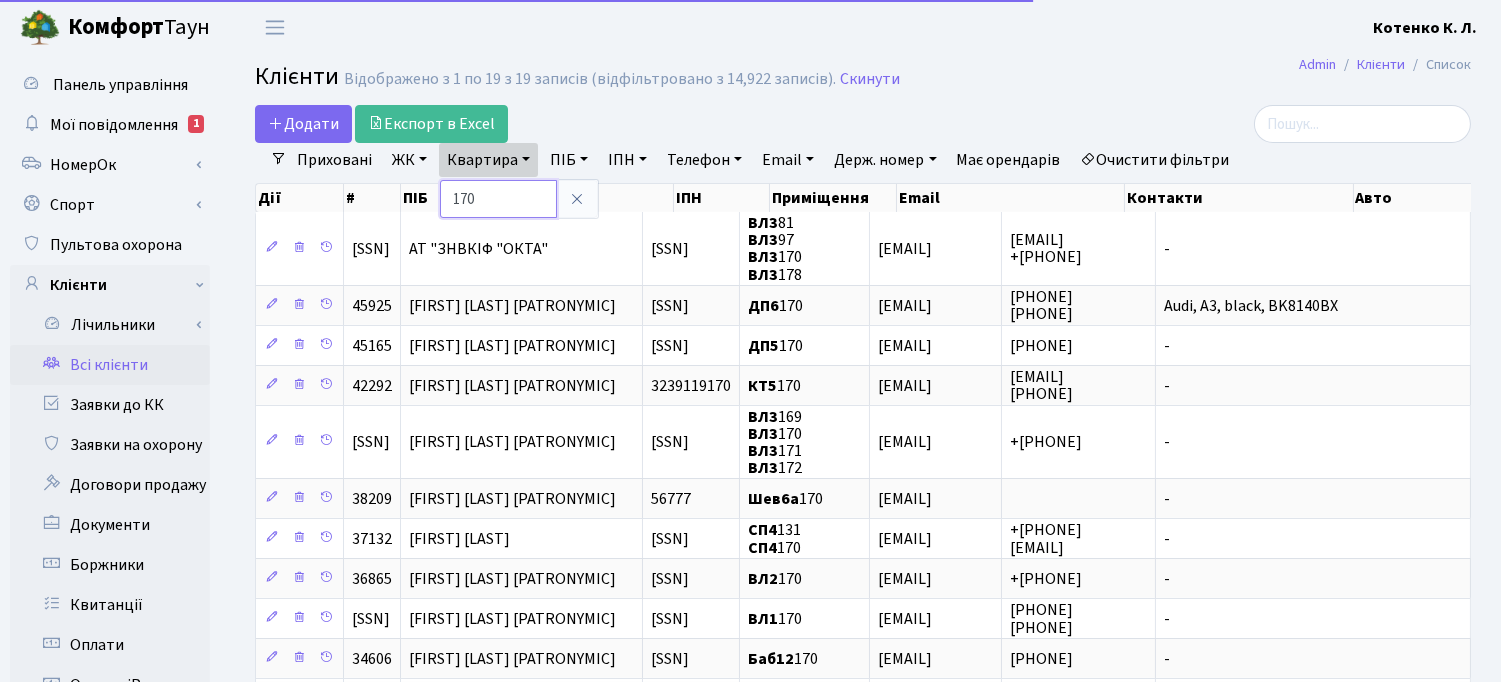 click on "170" at bounding box center (498, 199) 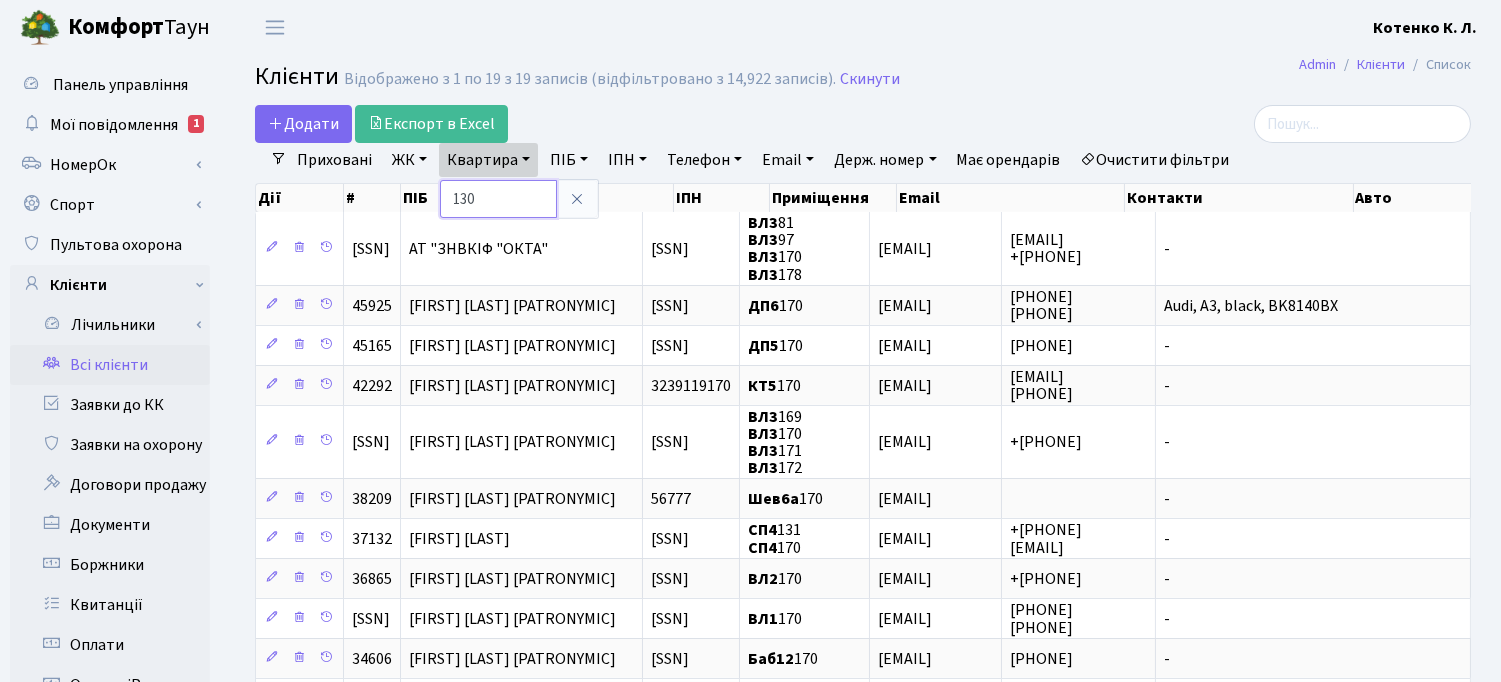 type on "130" 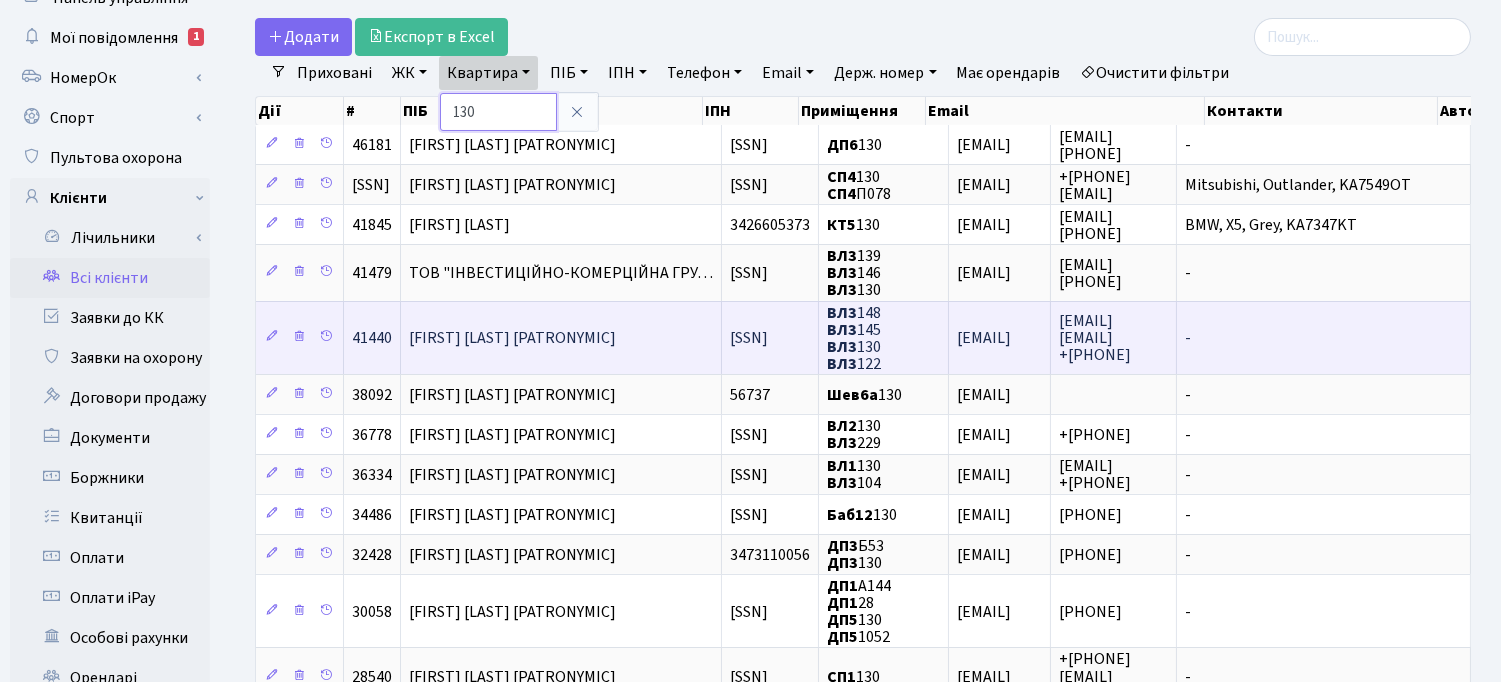 scroll, scrollTop: 222, scrollLeft: 0, axis: vertical 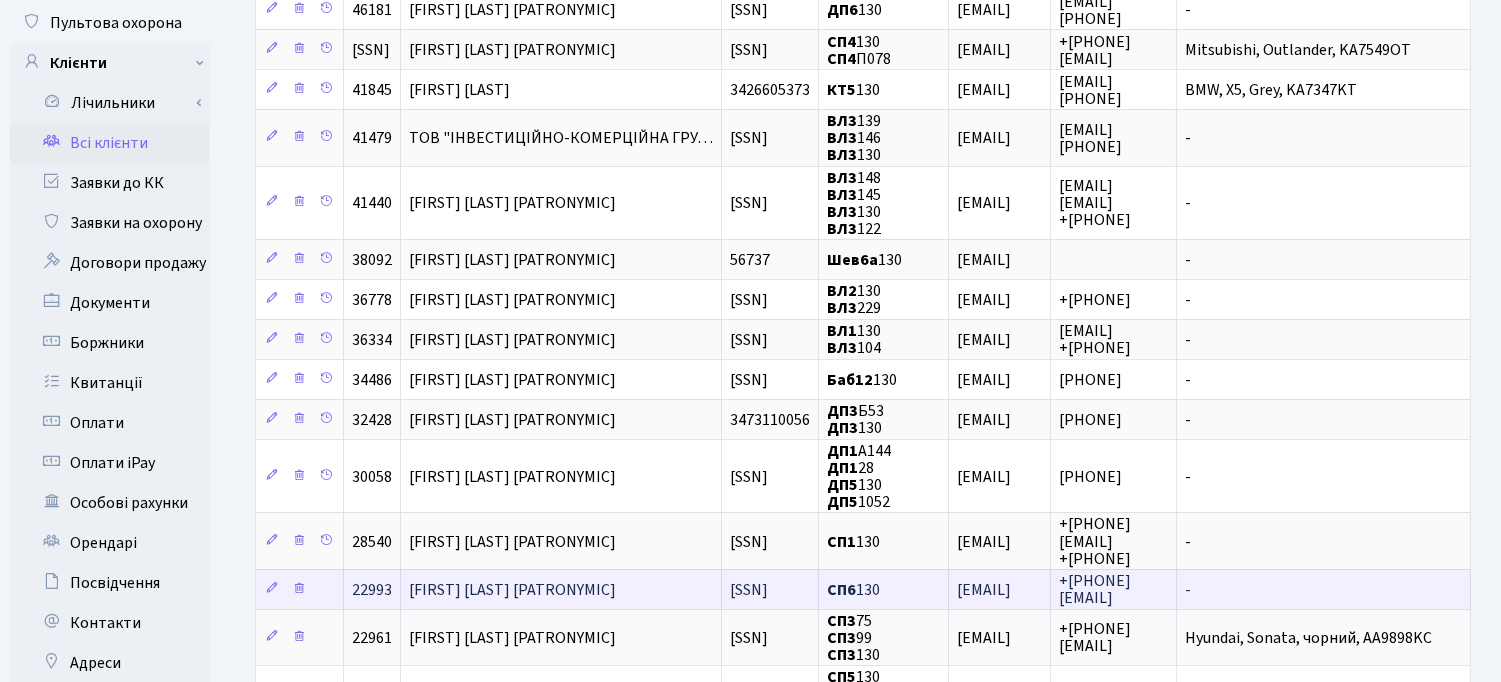 click on "Щибря Ігор Григорович" at bounding box center (561, 589) 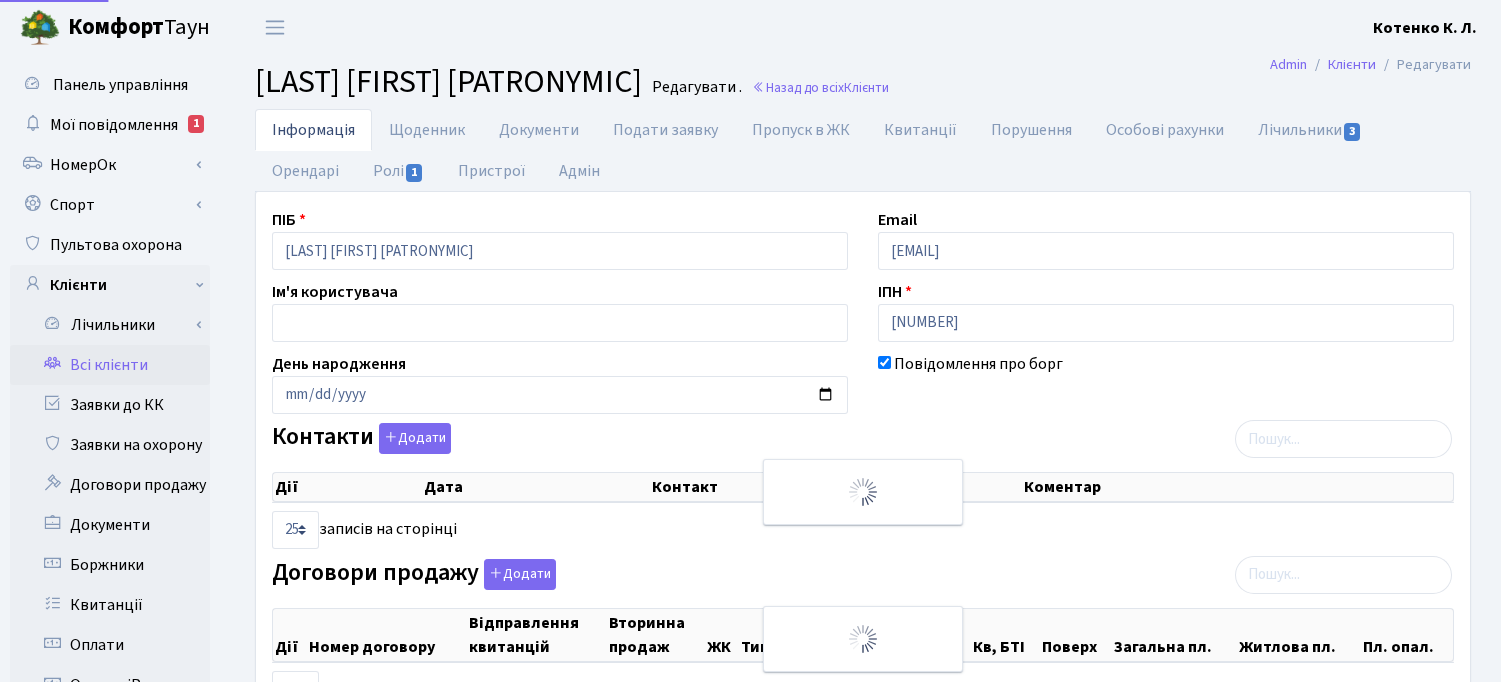 select on "25" 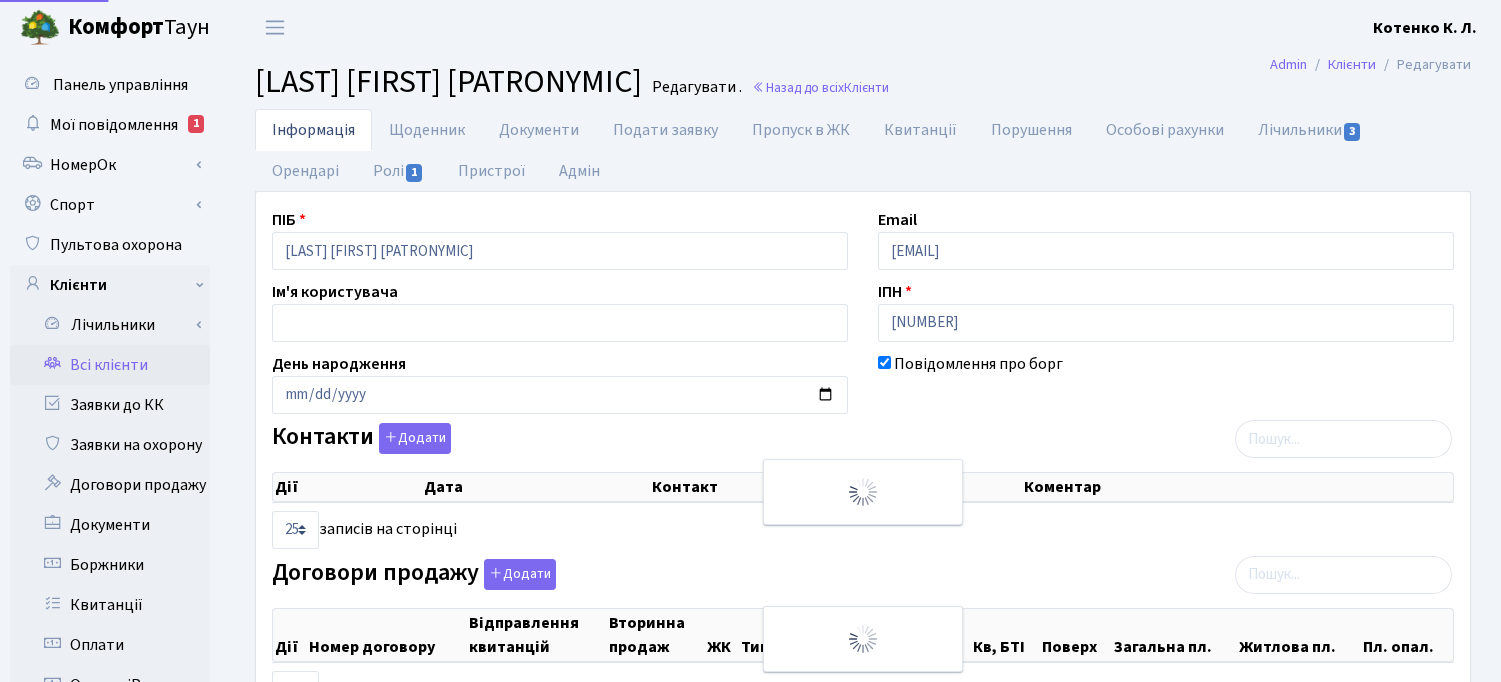 select on "25" 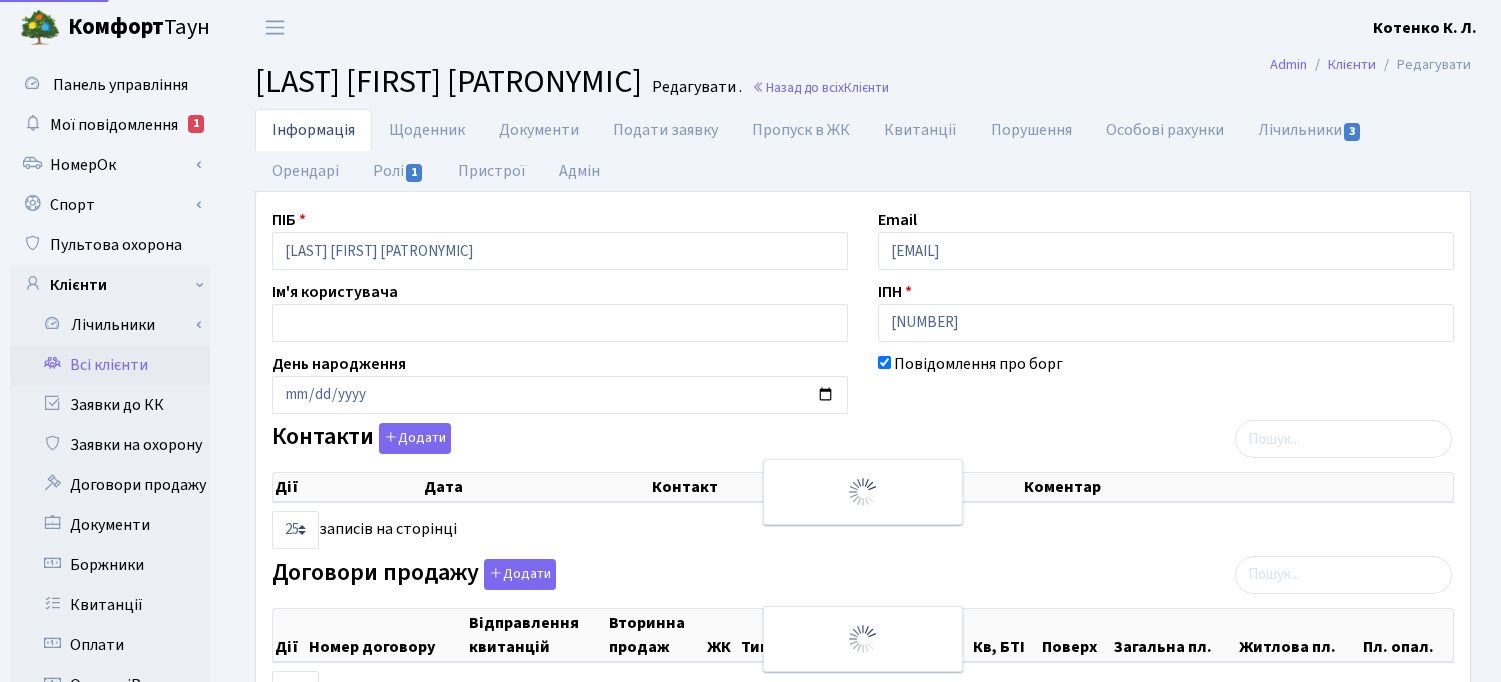 select on "25" 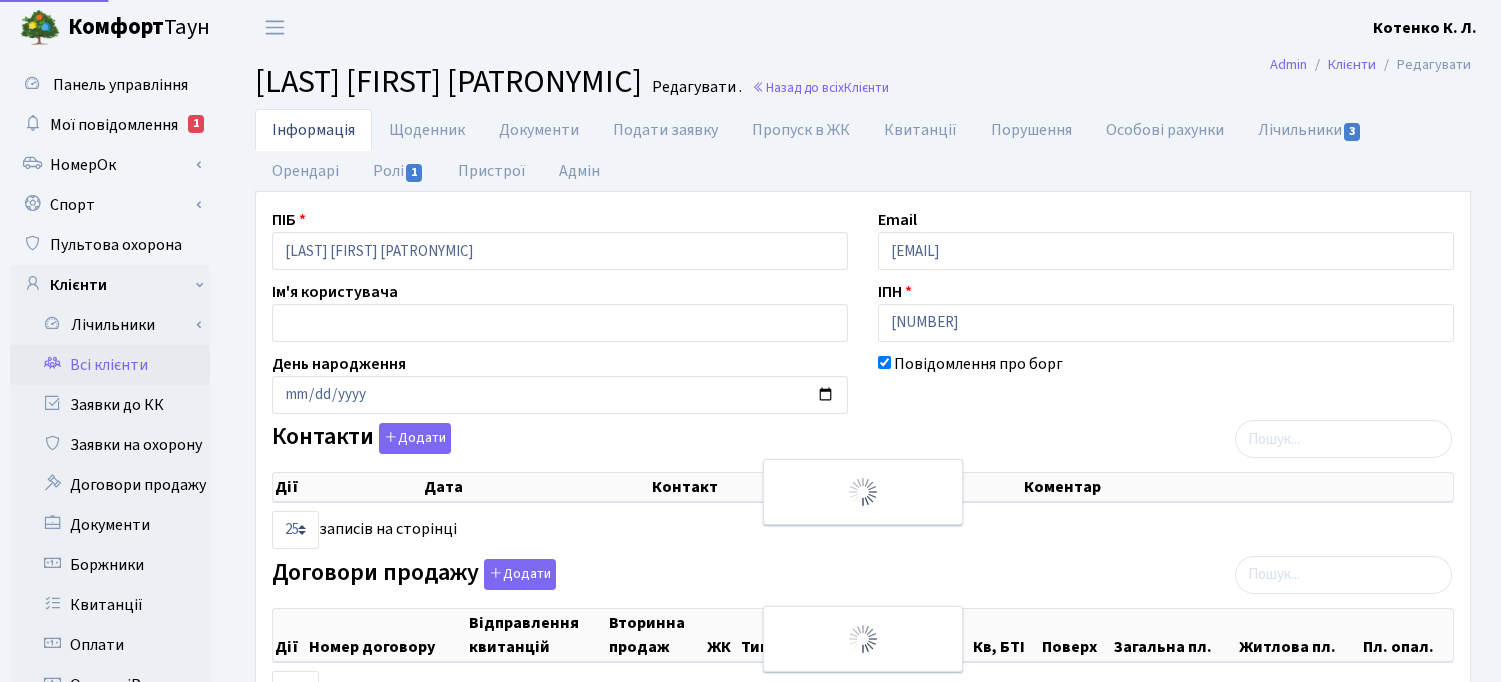 select on "25" 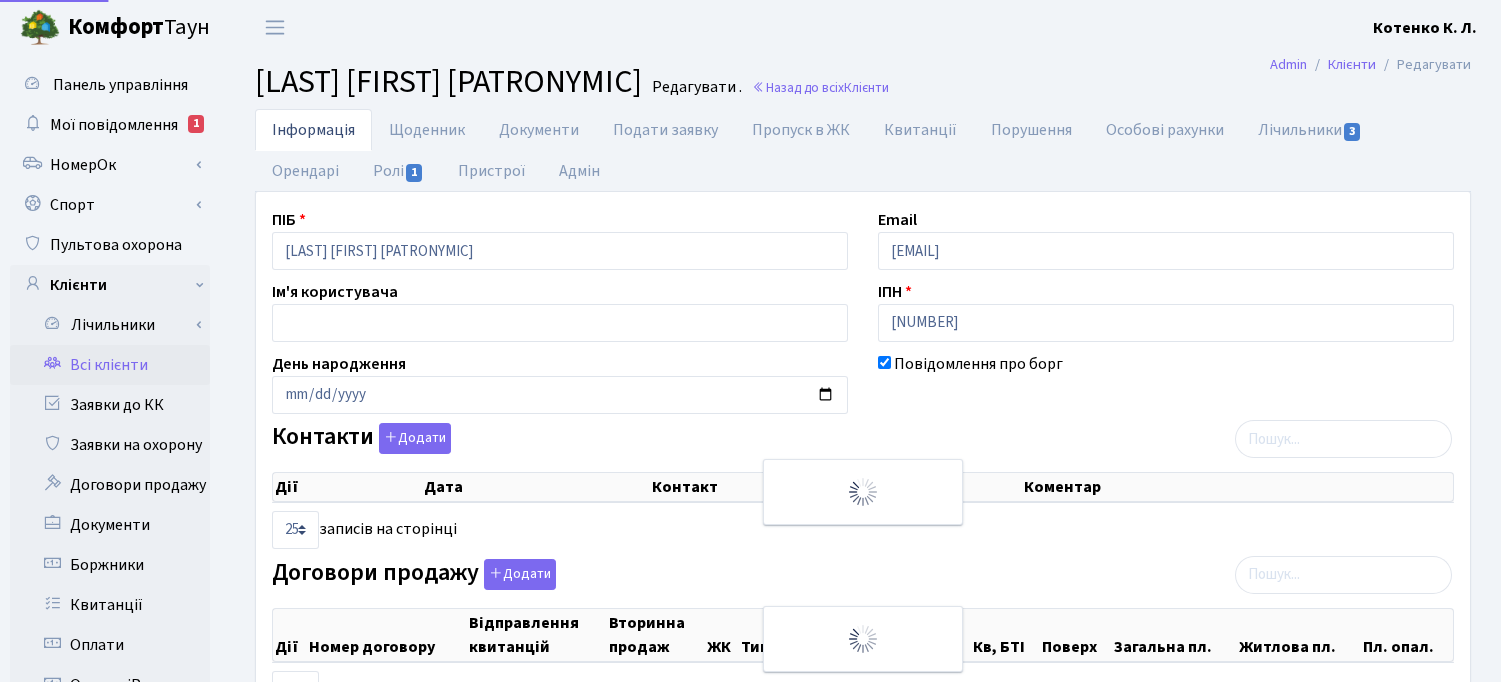 select on "25" 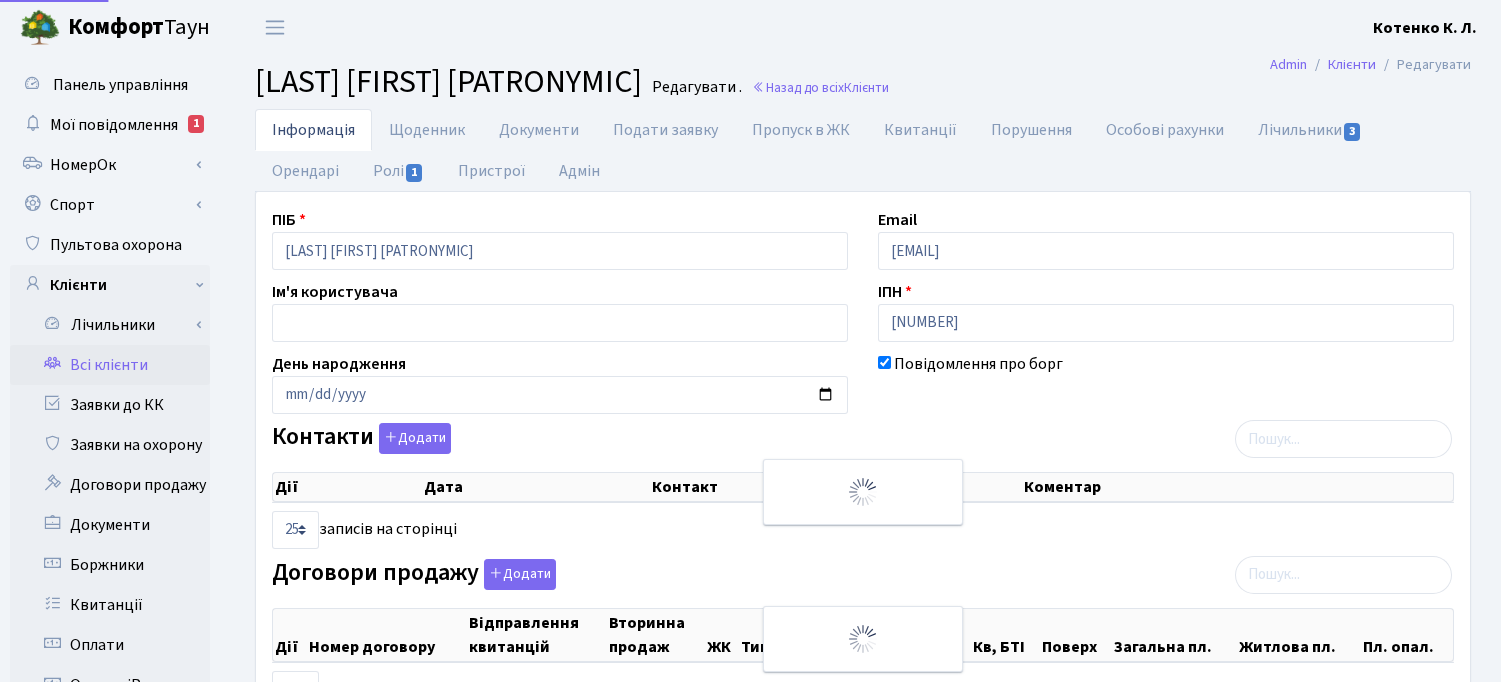 scroll, scrollTop: 0, scrollLeft: 0, axis: both 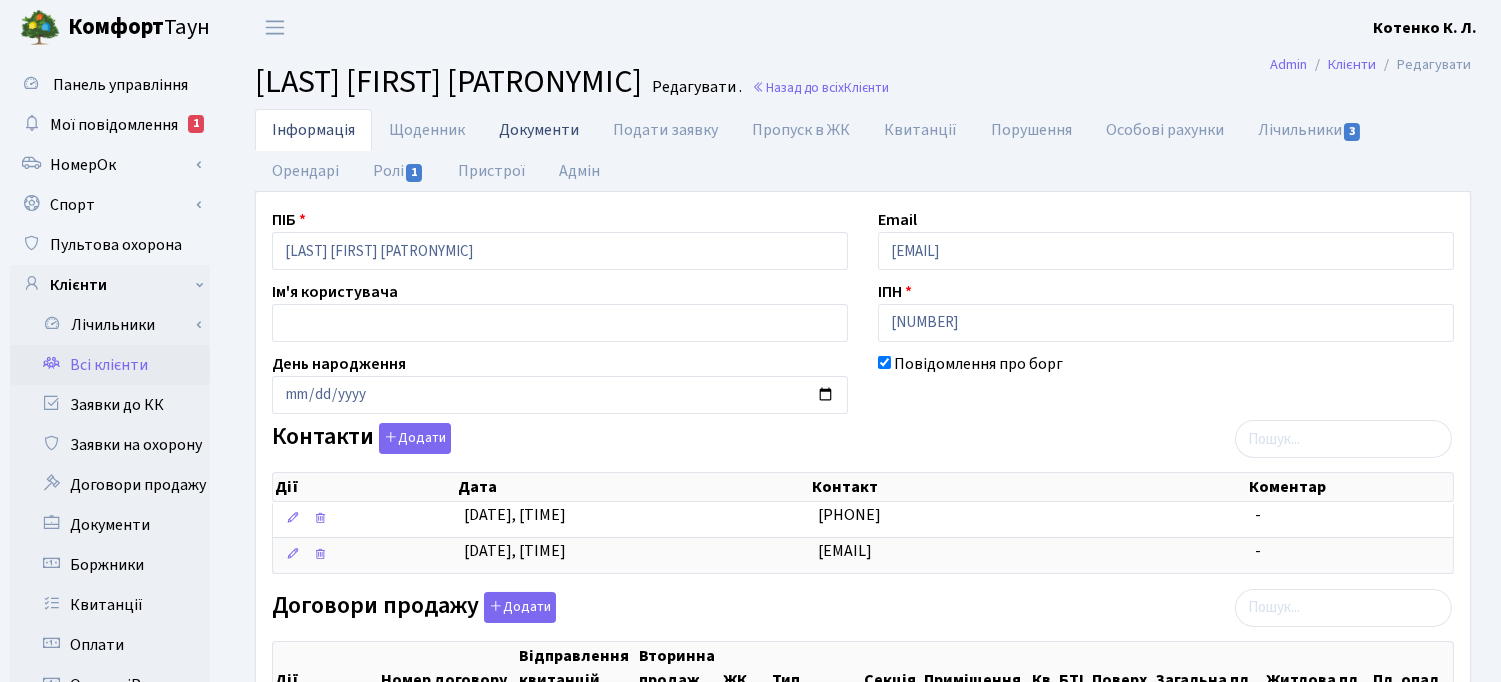 click on "Документи" at bounding box center (539, 129) 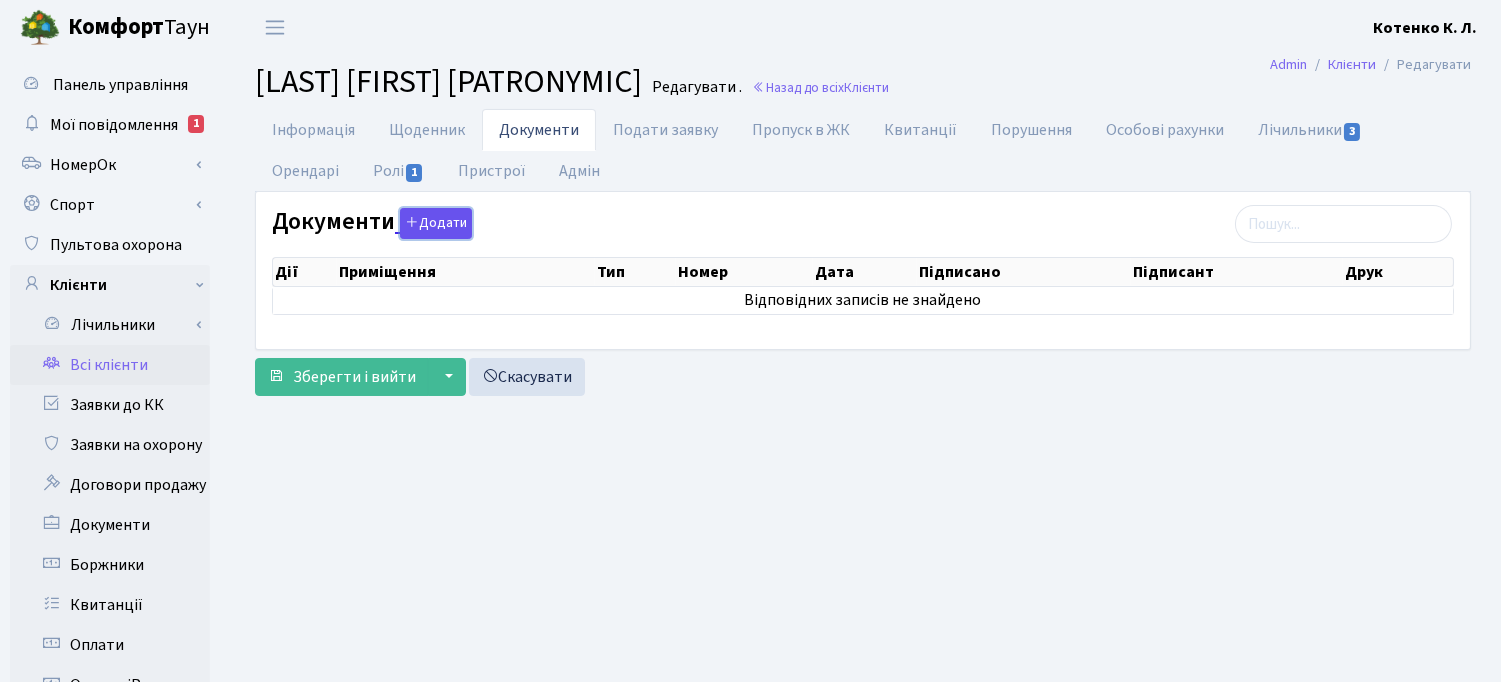click on "Додати" at bounding box center (436, 223) 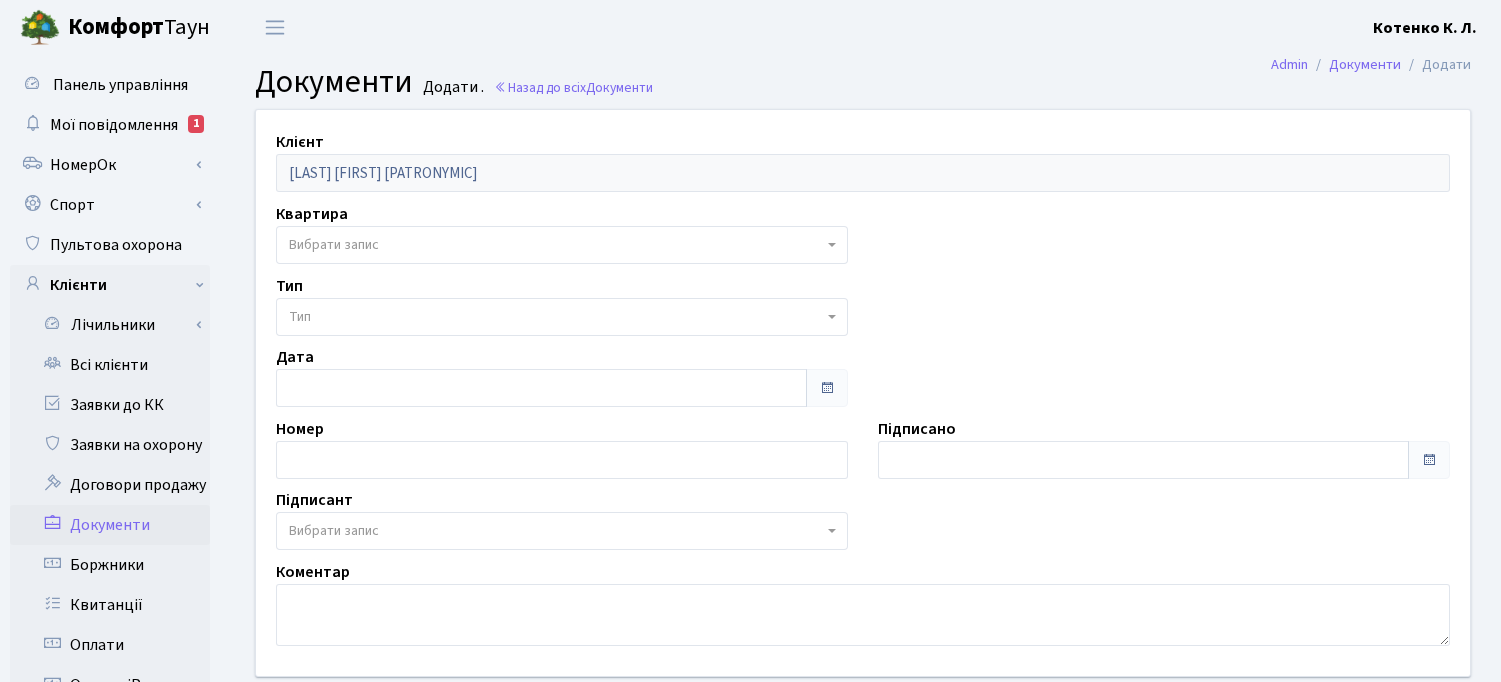 scroll, scrollTop: 0, scrollLeft: 0, axis: both 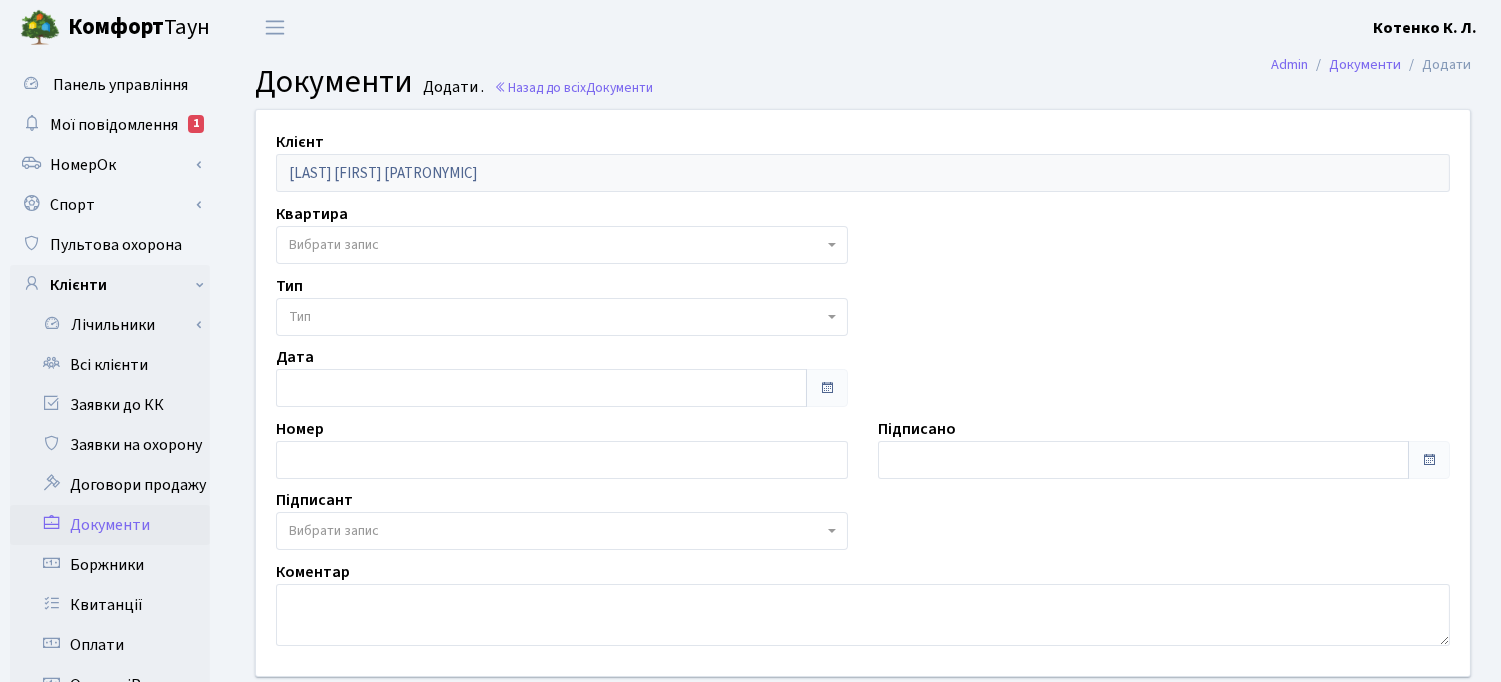 click on "Вибрати запис" at bounding box center [334, 245] 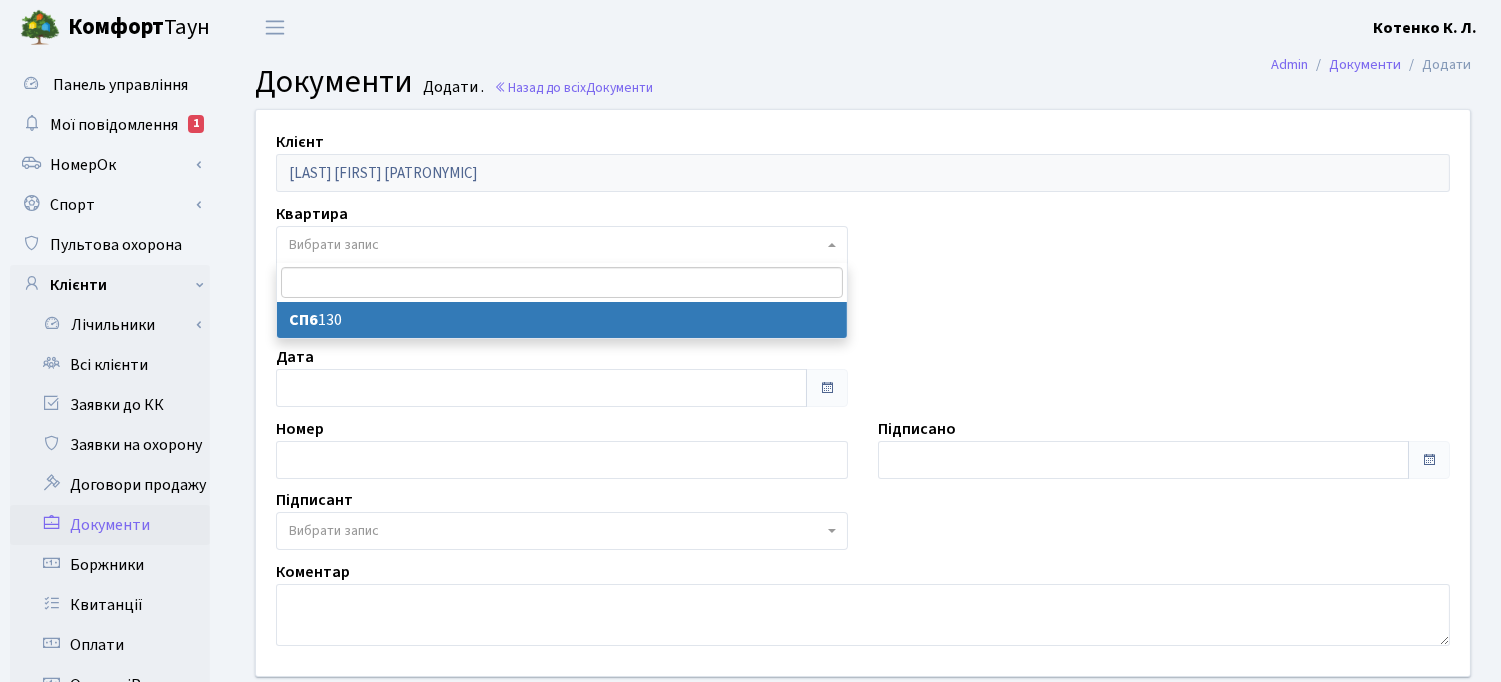select on "36572" 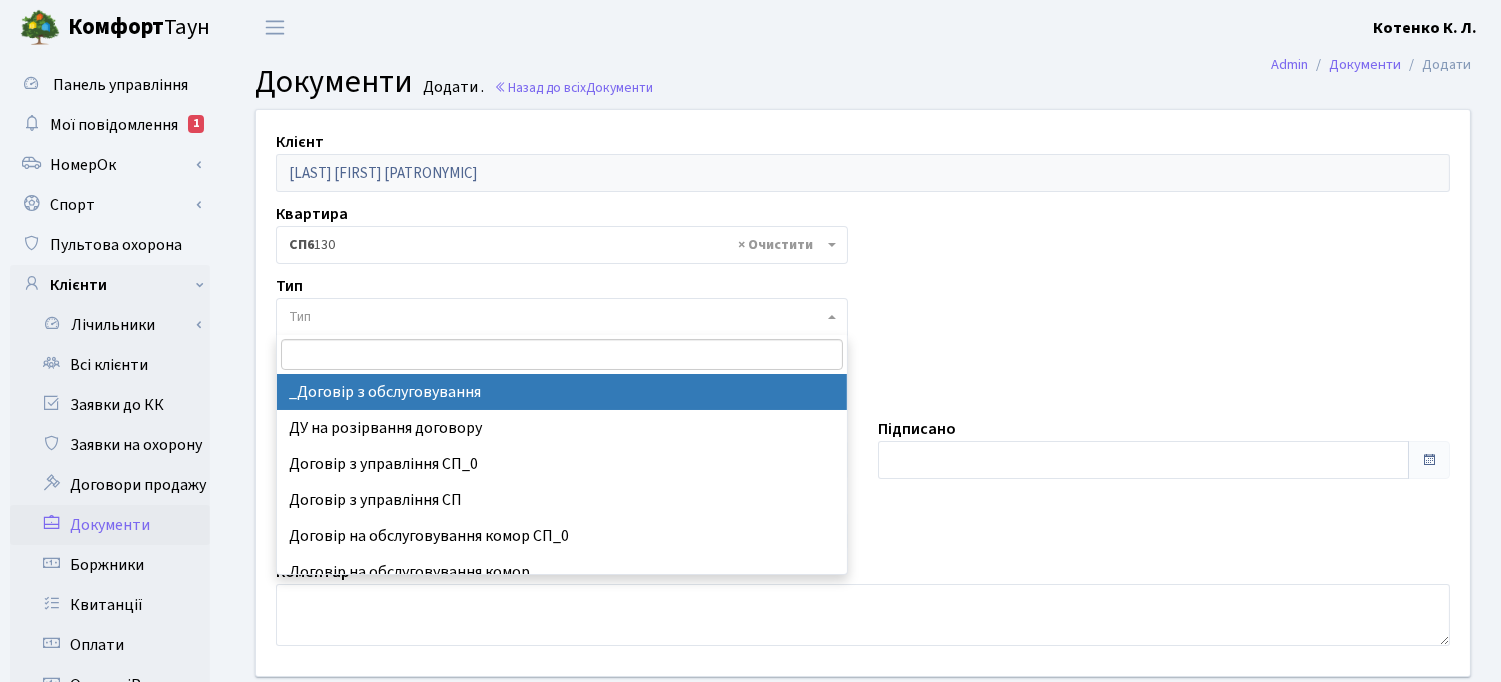 select on "289" 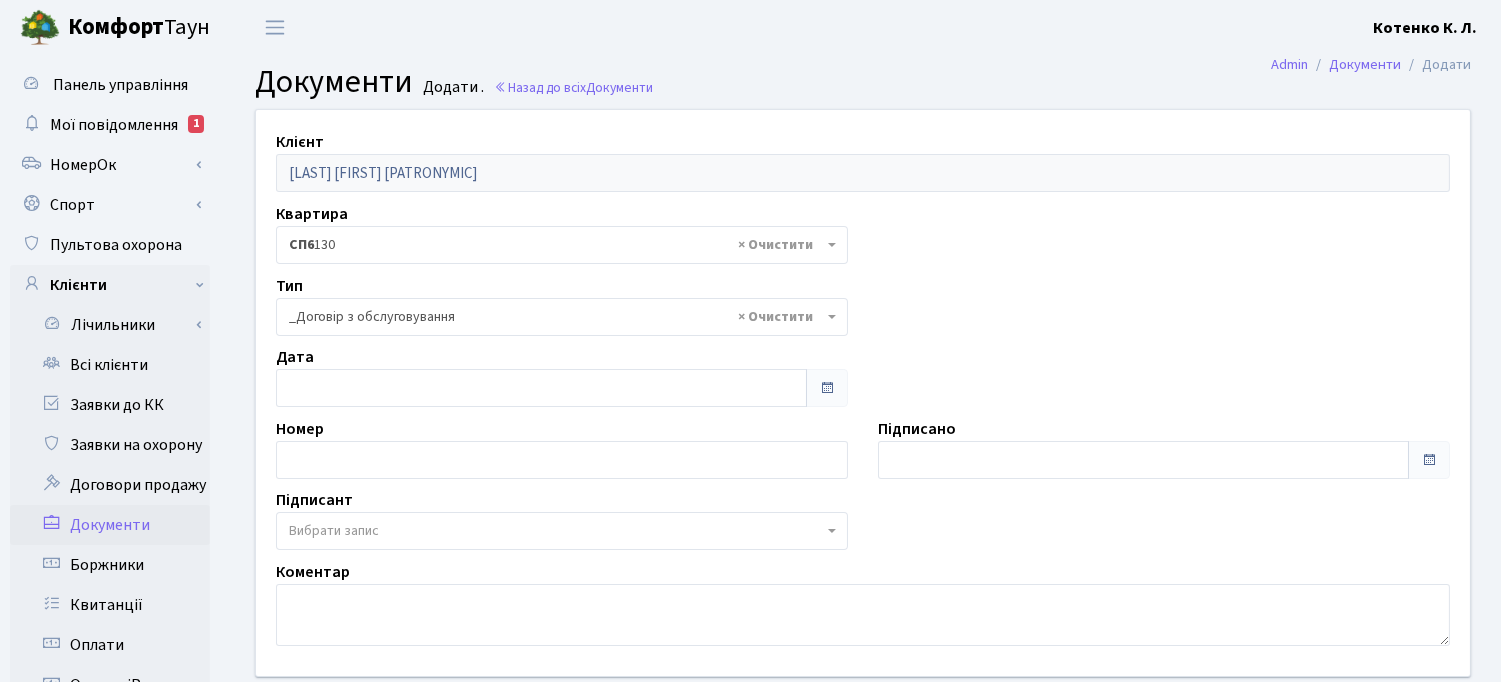 click on "Вибрати запис" at bounding box center [556, 531] 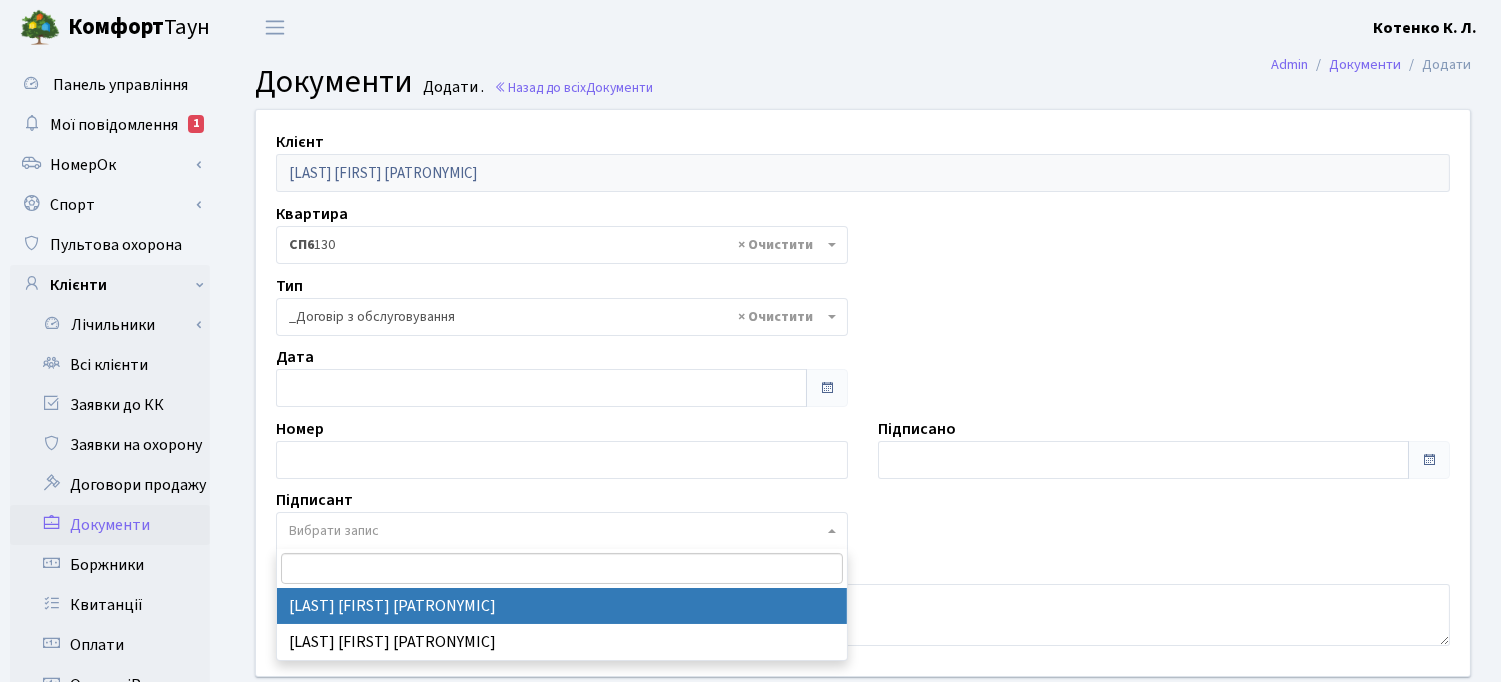 select on "74" 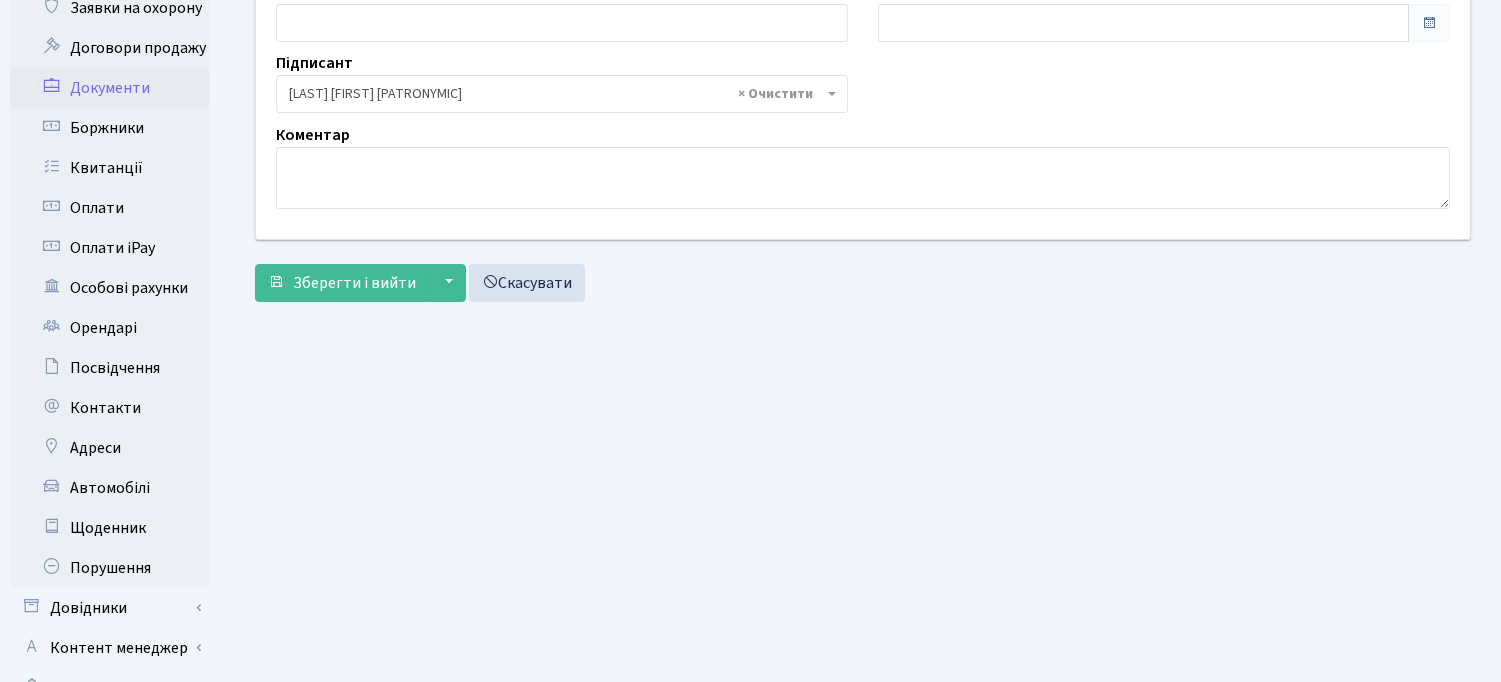 scroll, scrollTop: 444, scrollLeft: 0, axis: vertical 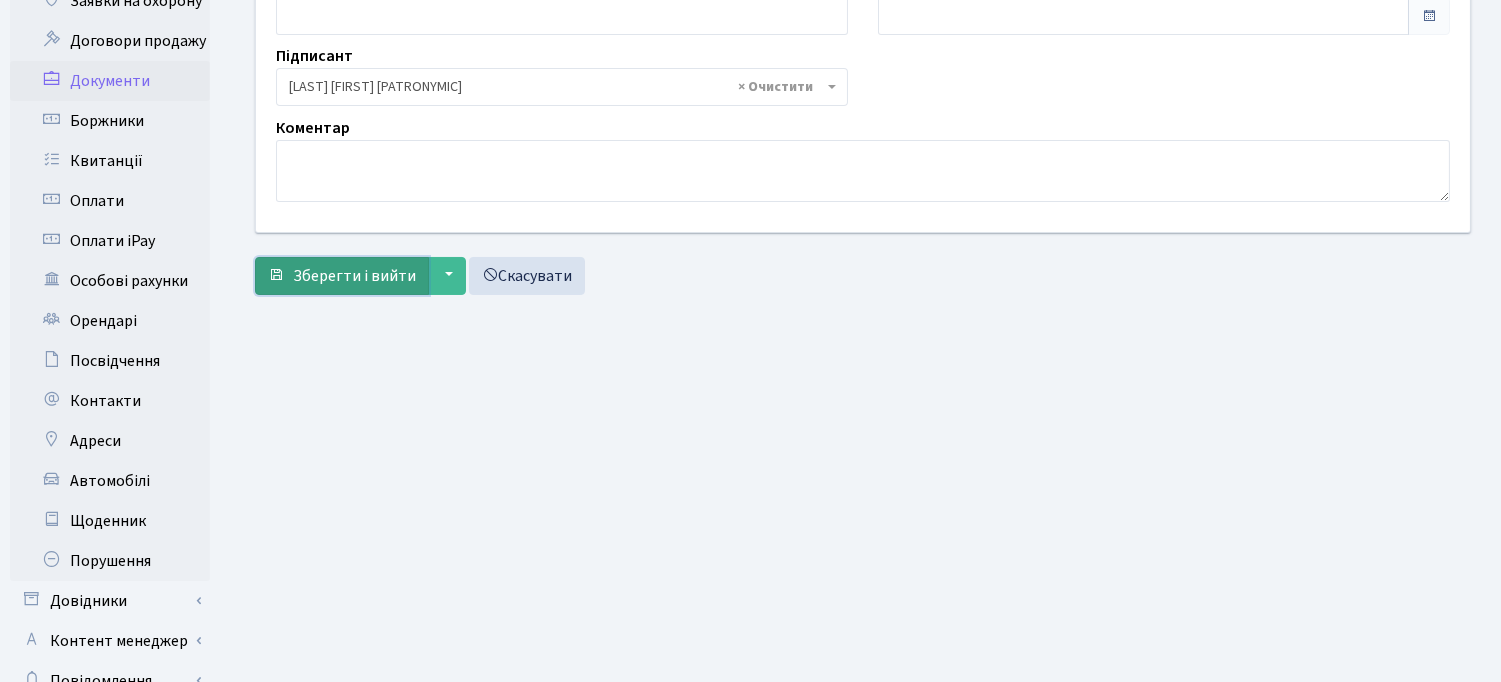 click on "Зберегти і вийти" at bounding box center [354, 276] 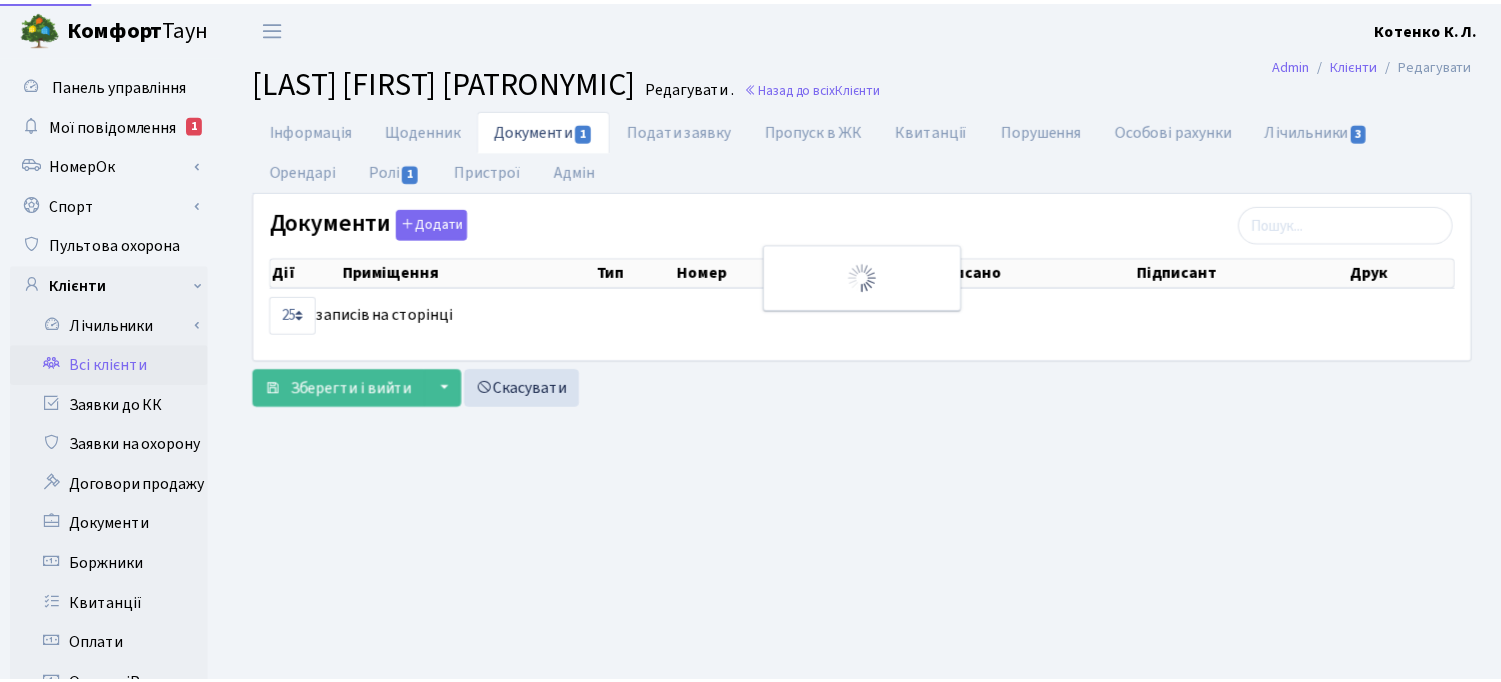 scroll, scrollTop: 0, scrollLeft: 0, axis: both 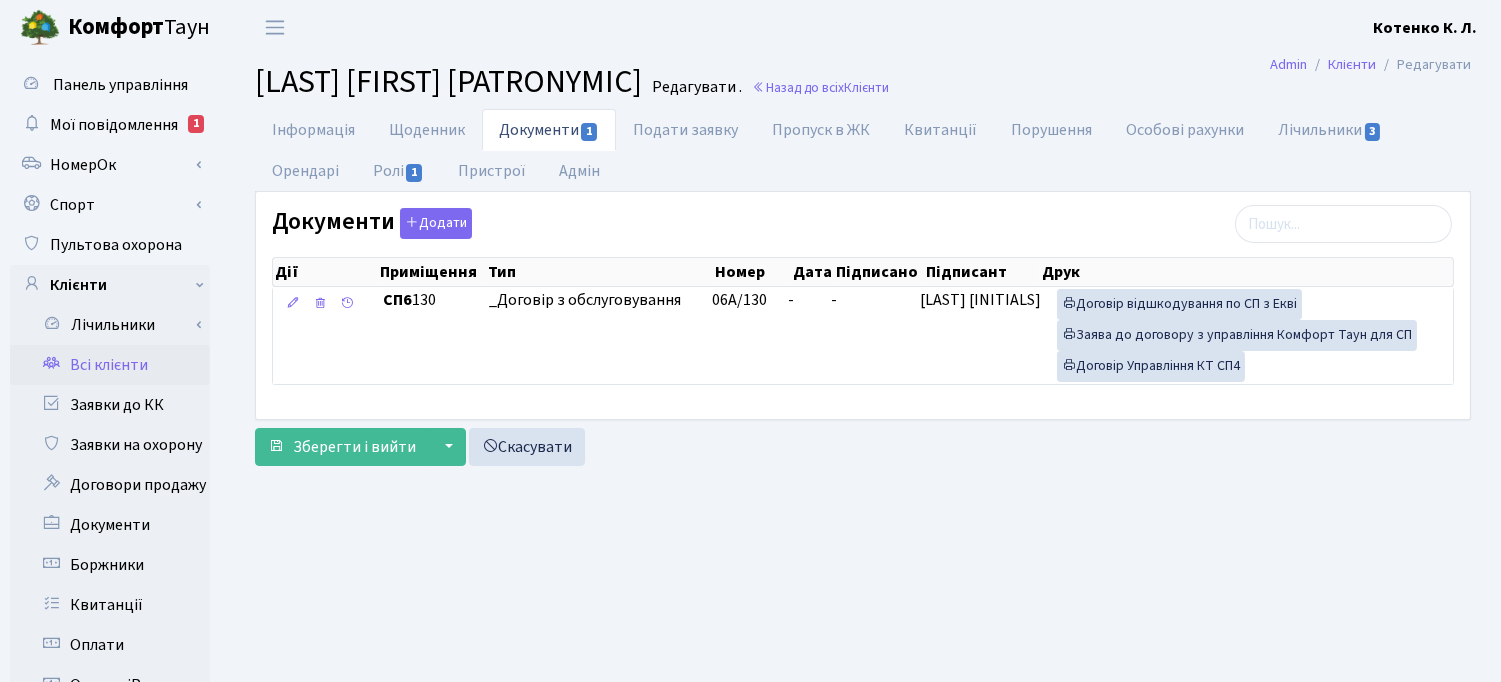 click on "Всі клієнти" at bounding box center [110, 365] 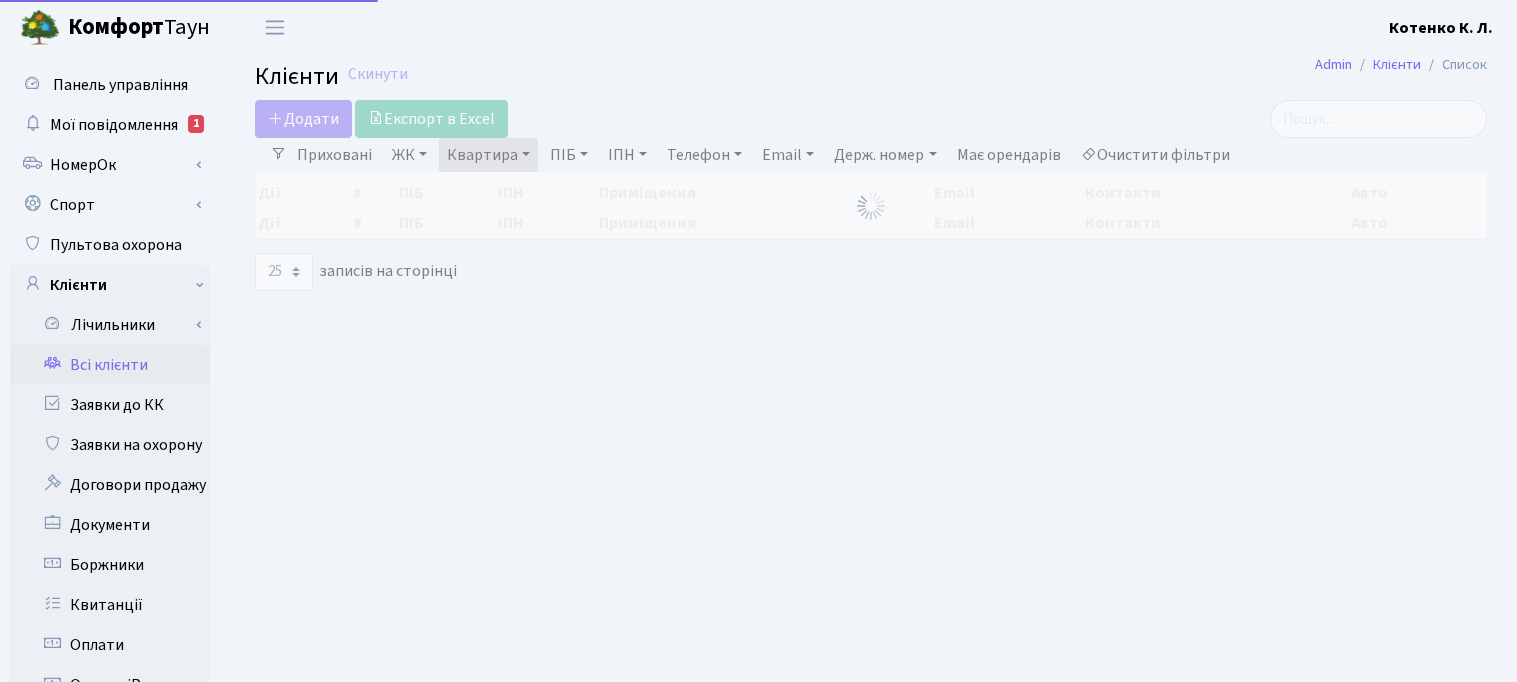 select on "25" 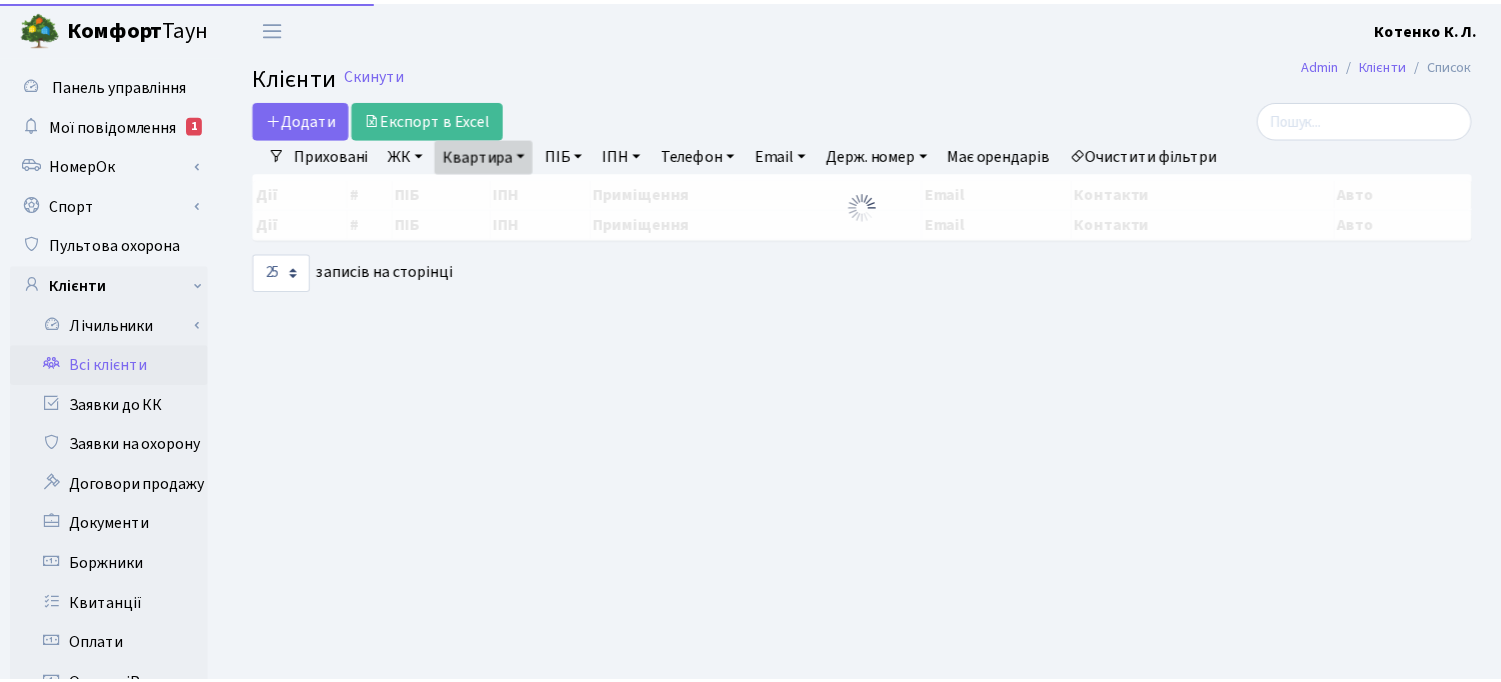 scroll, scrollTop: 0, scrollLeft: 0, axis: both 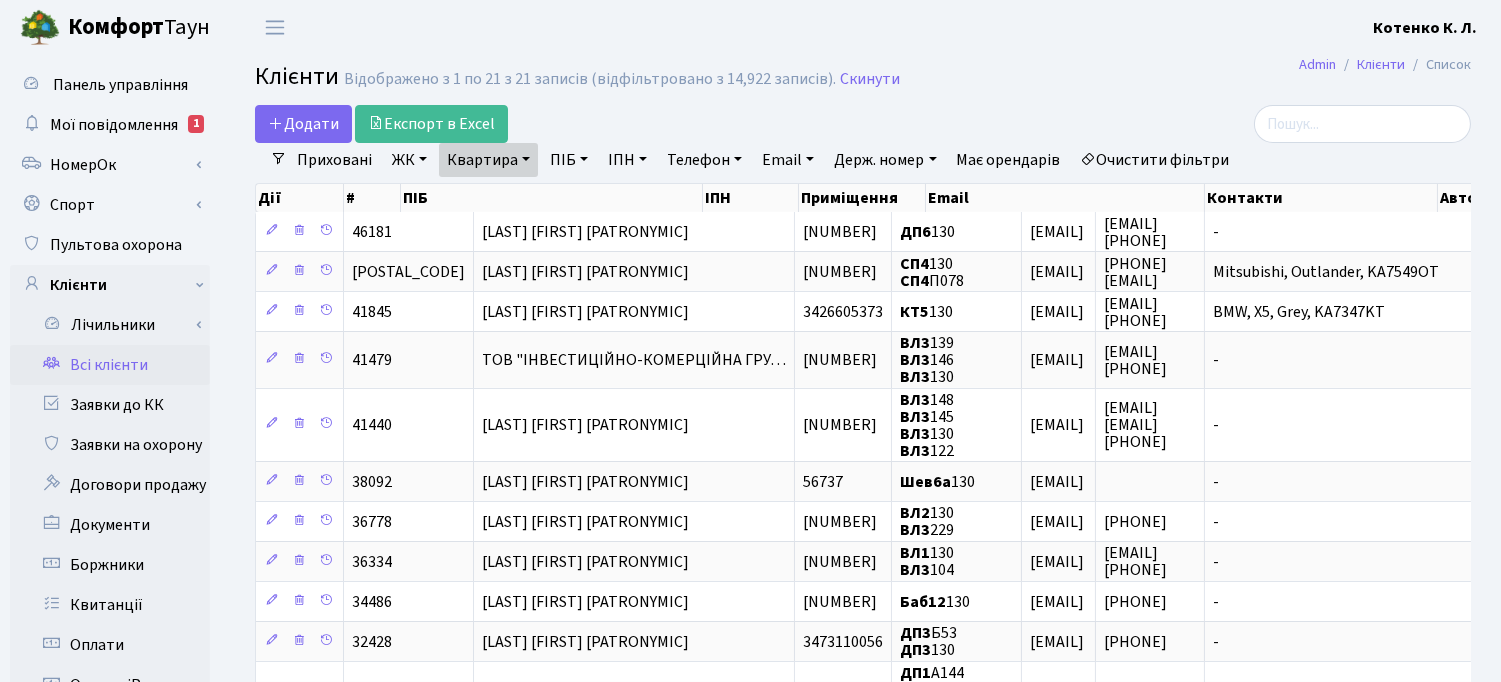 click on "Квартира" at bounding box center (488, 160) 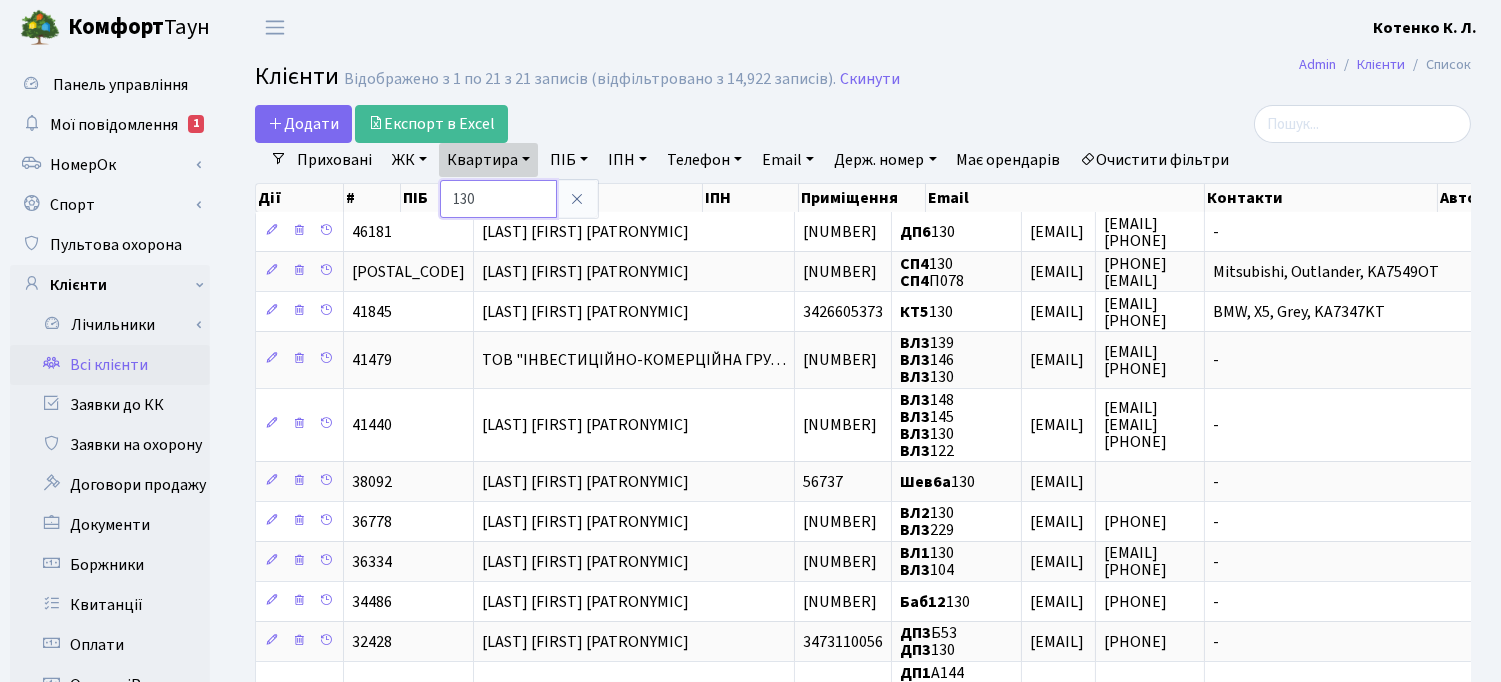 click on "130" at bounding box center (498, 199) 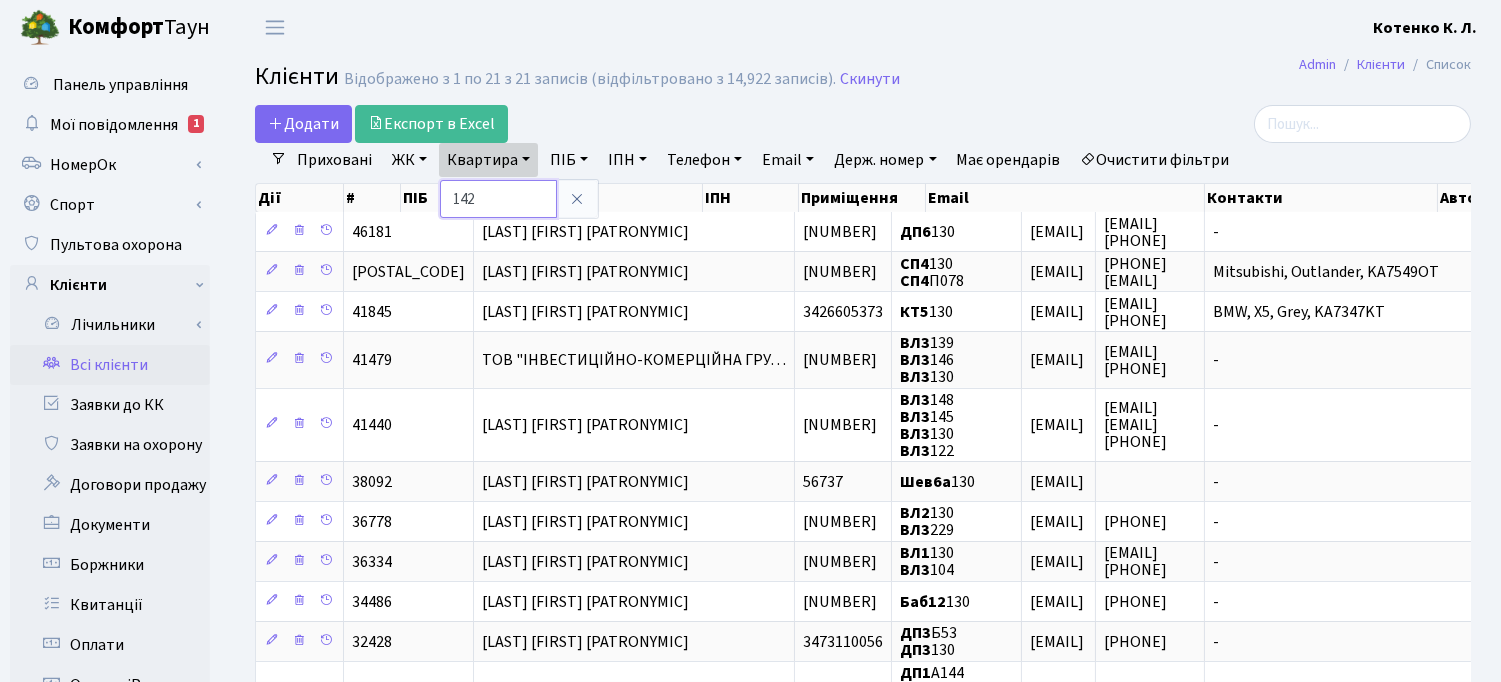 type on "142" 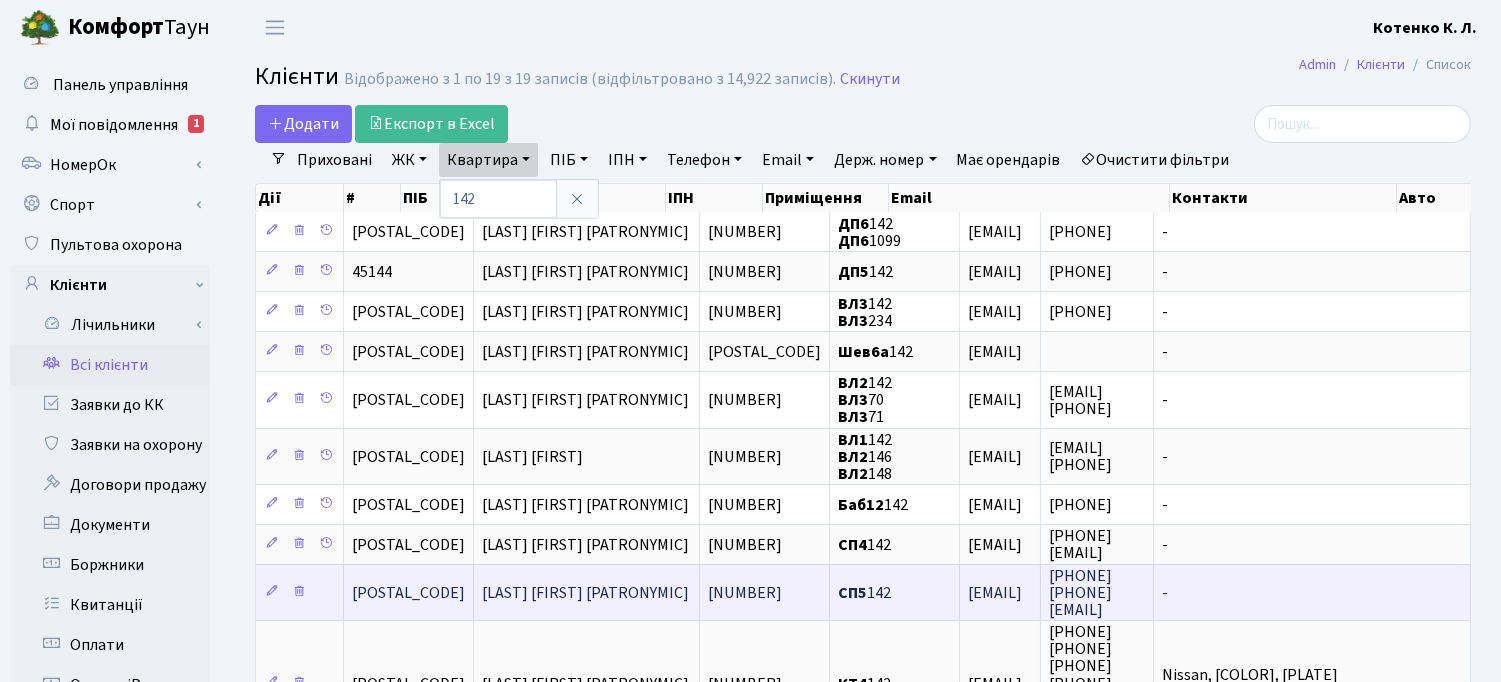 click on "[LAST] [FIRST] [PATRONYMIC]" at bounding box center (585, 593) 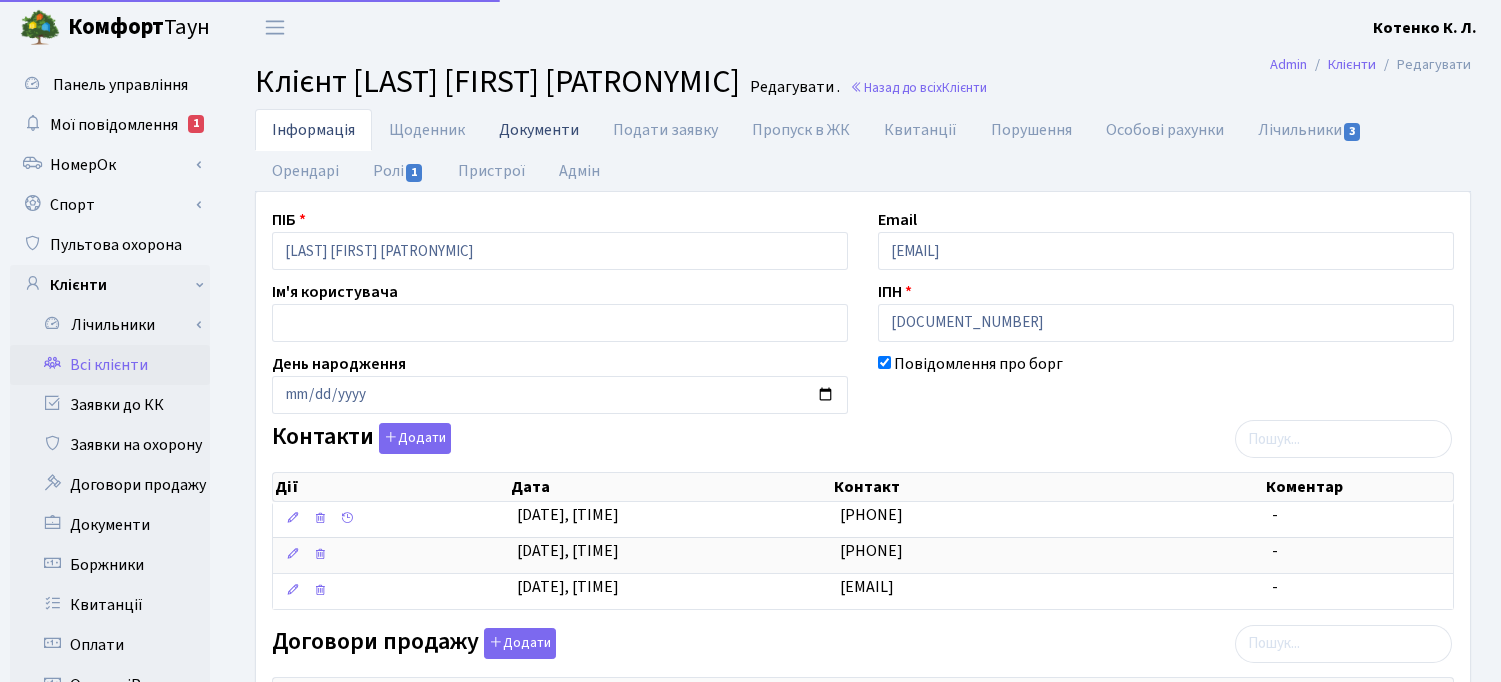 scroll, scrollTop: 0, scrollLeft: 0, axis: both 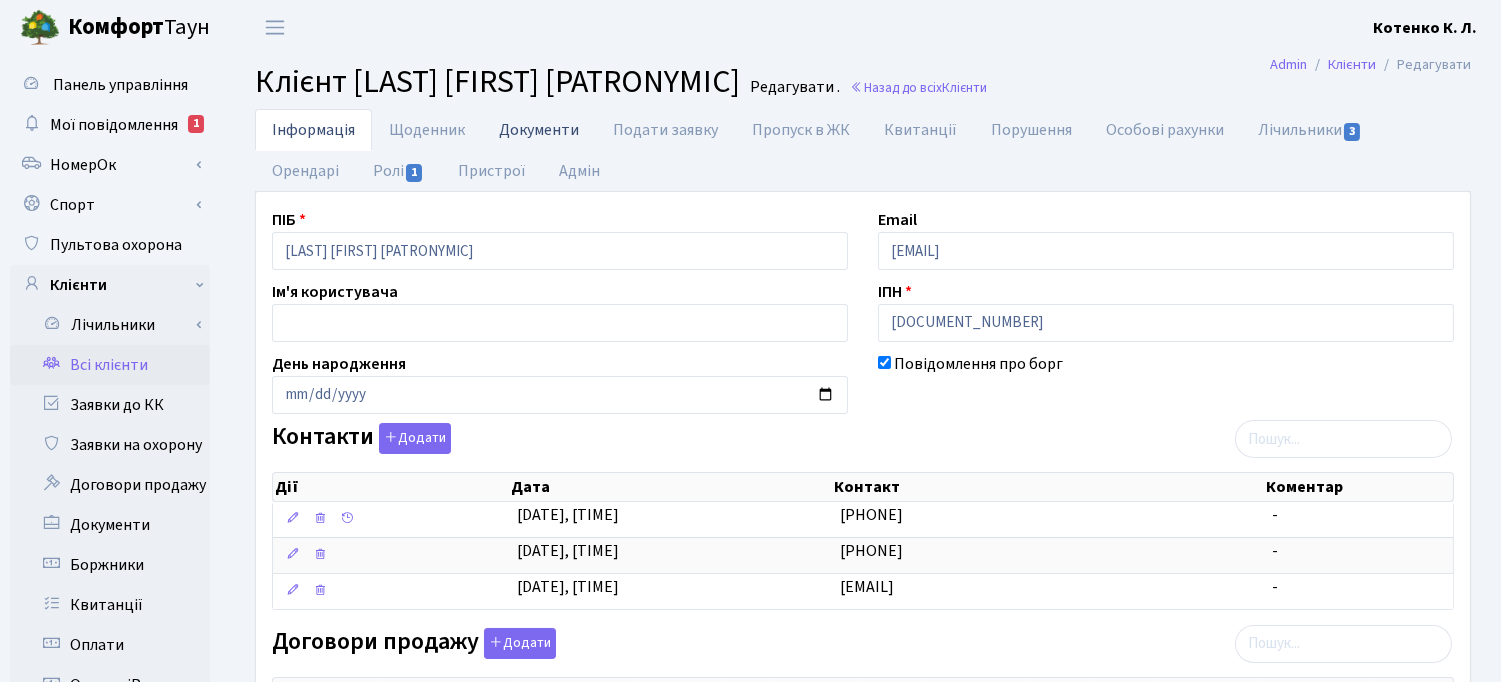 click on "Документи" at bounding box center (539, 129) 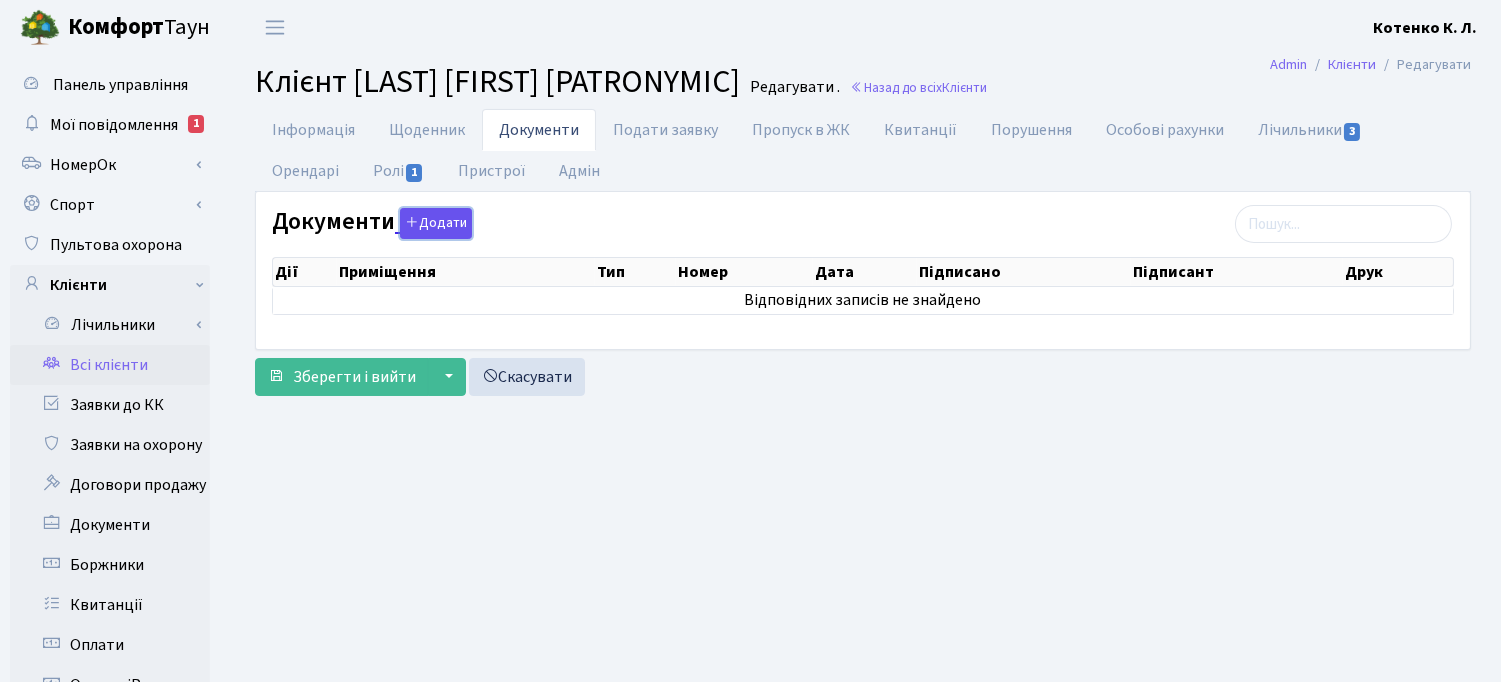 click on "Додати" at bounding box center (436, 223) 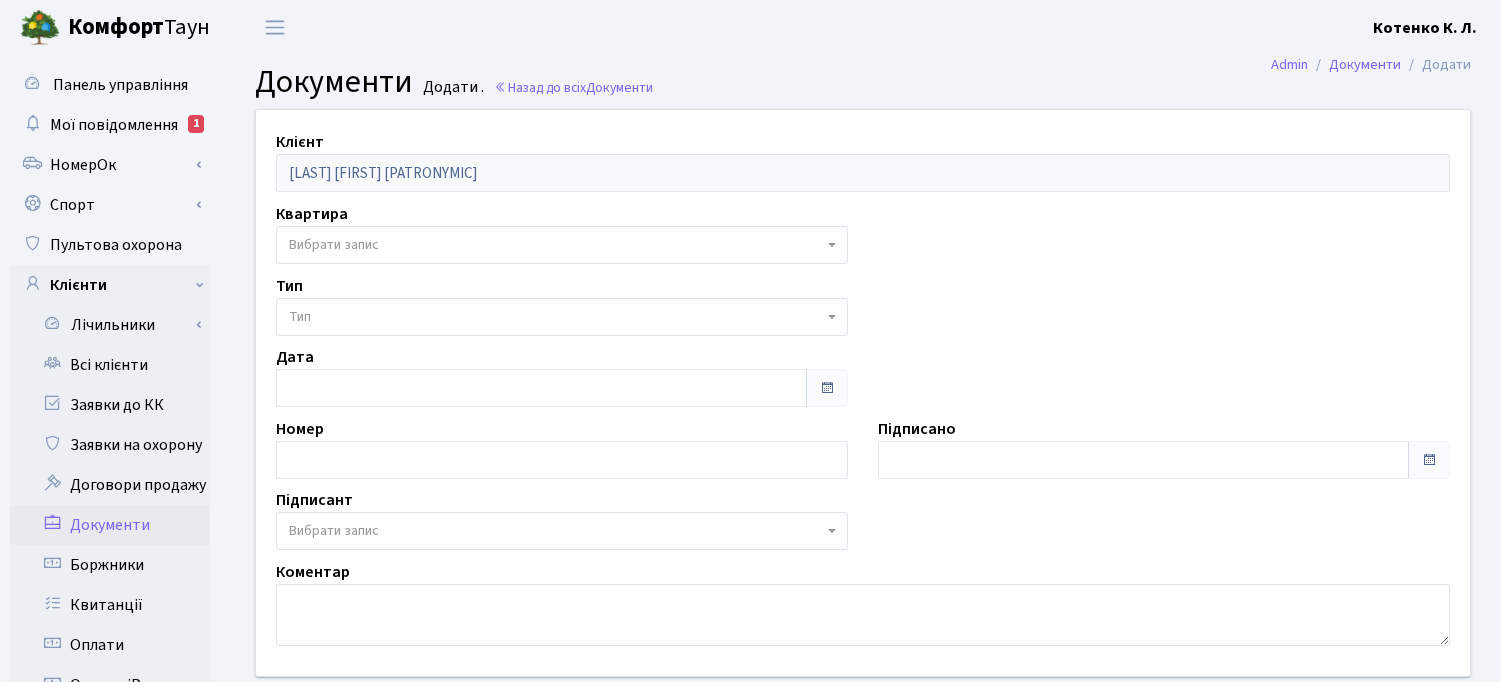 scroll, scrollTop: 0, scrollLeft: 0, axis: both 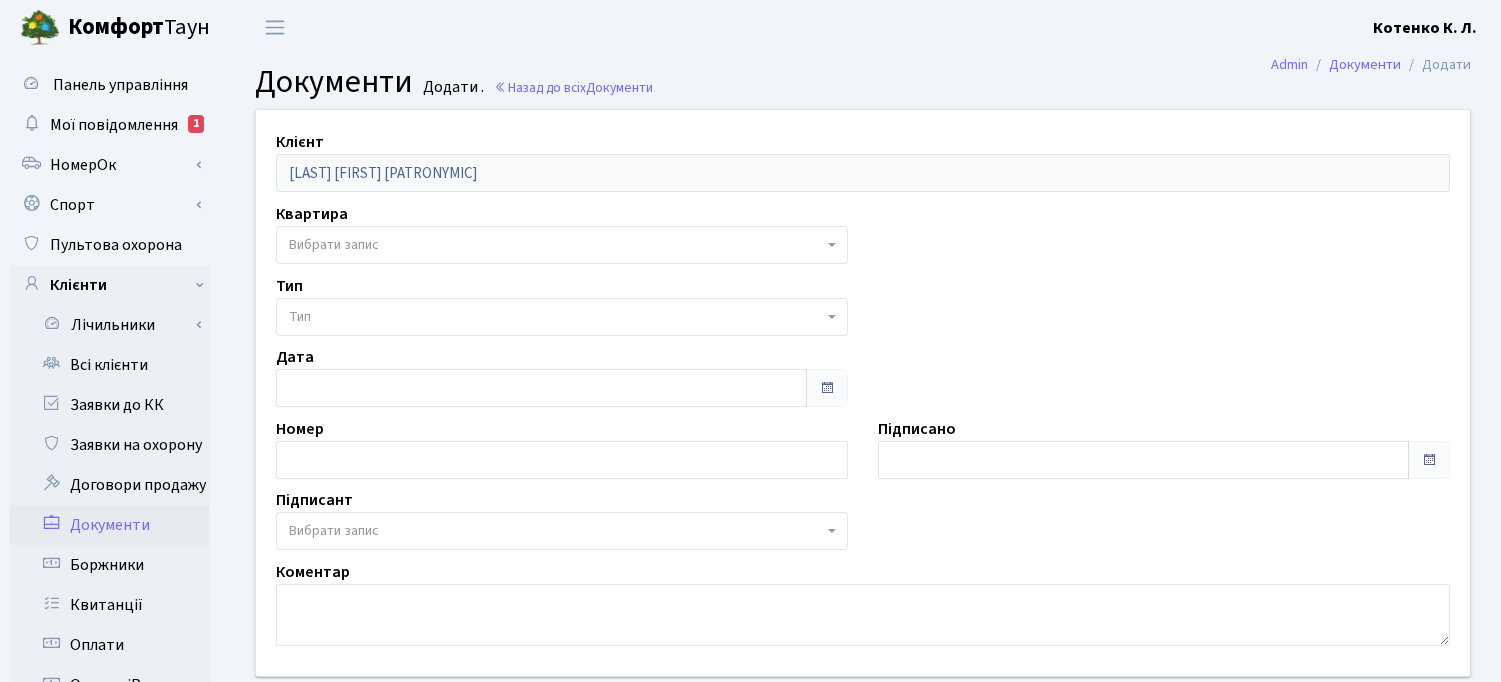 click on "Вибрати запис" at bounding box center [556, 245] 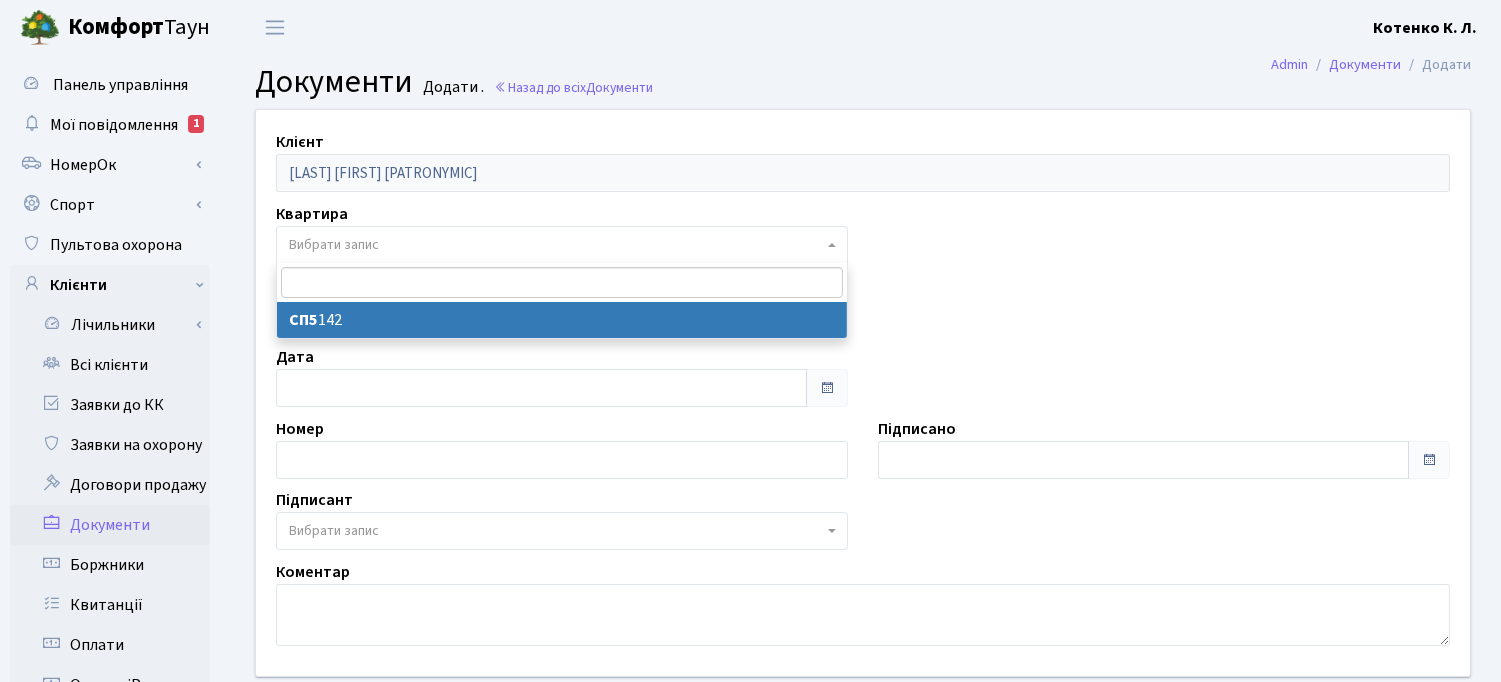 select on "38185" 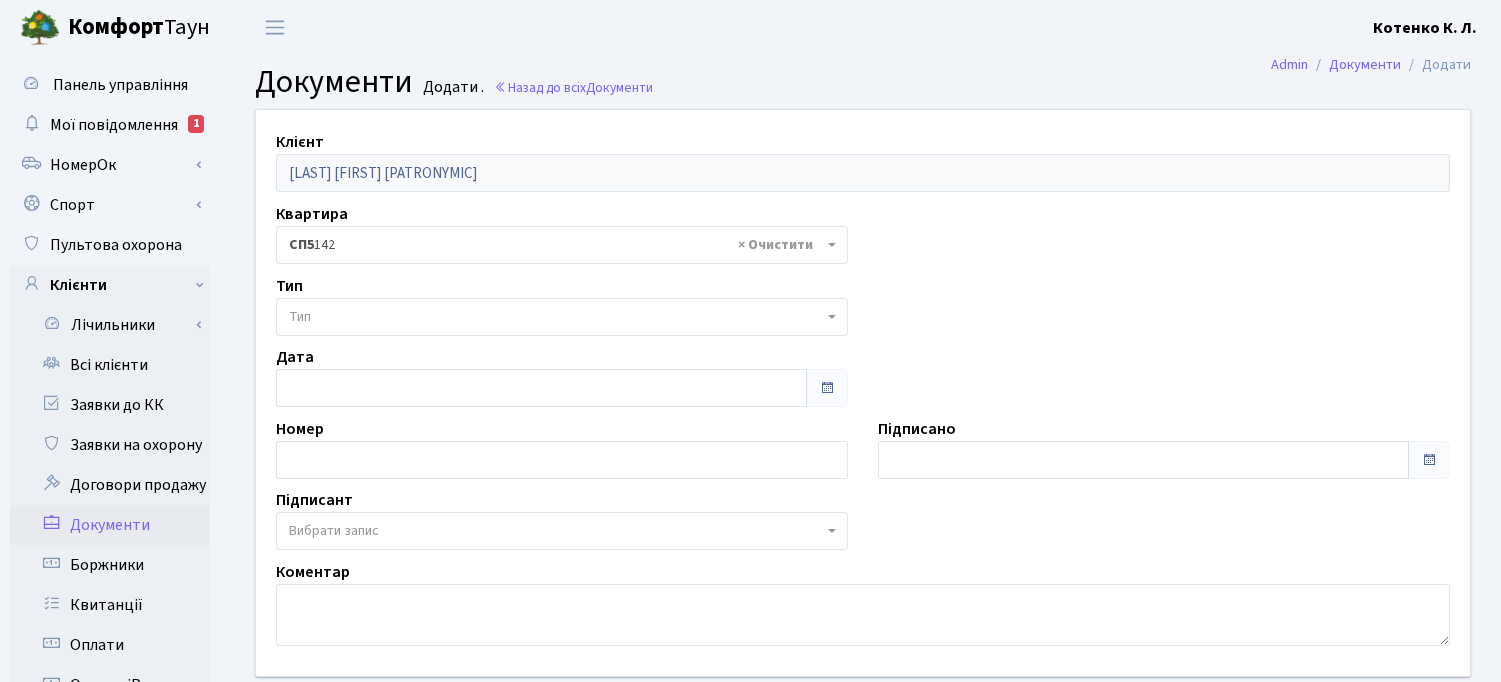 click on "Тип" at bounding box center [556, 317] 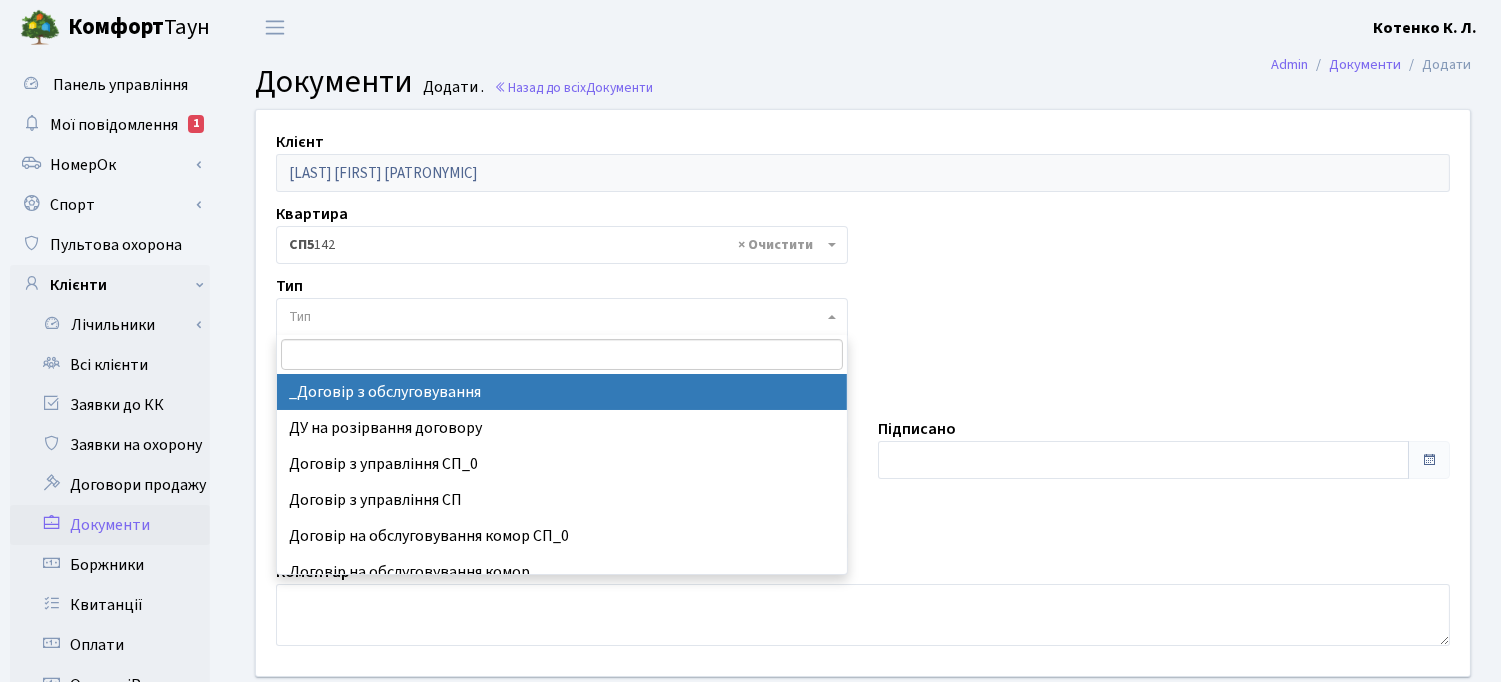 select on "289" 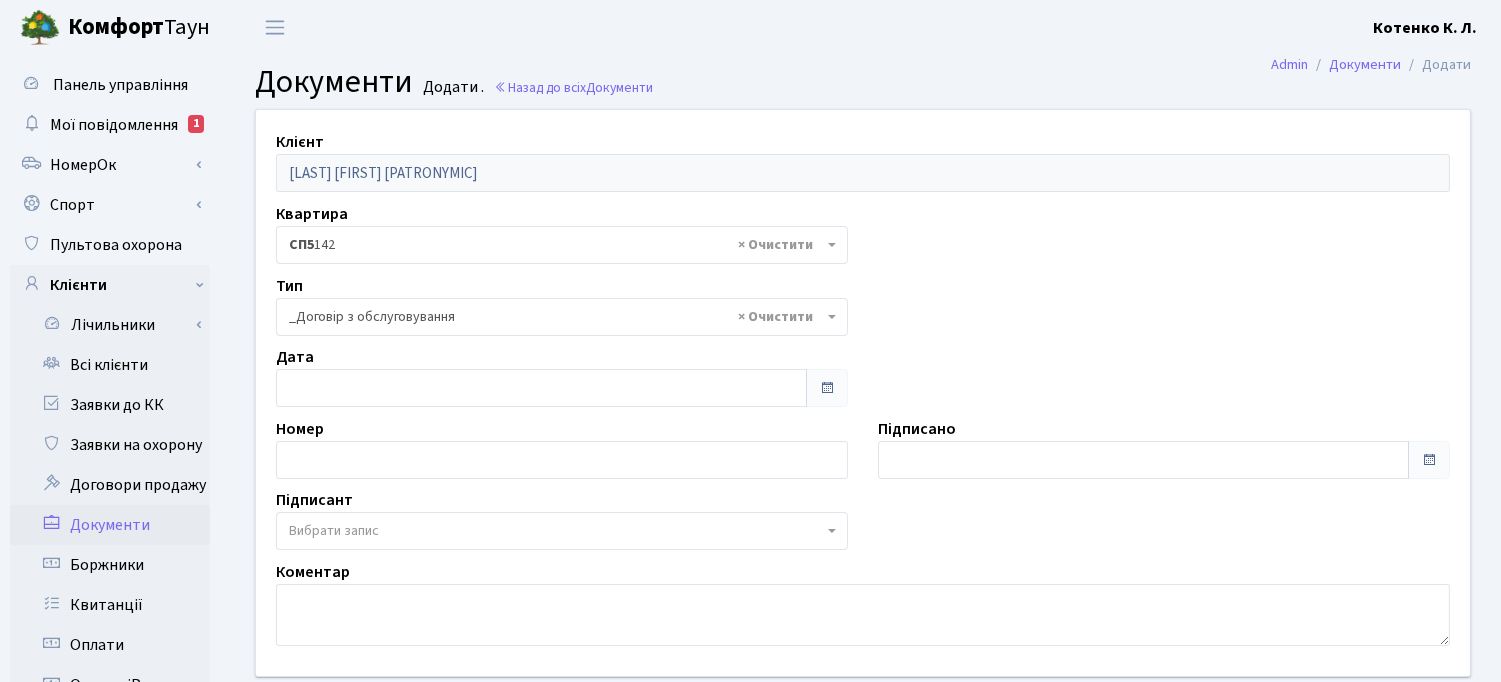 click on "Вибрати запис" at bounding box center [556, 531] 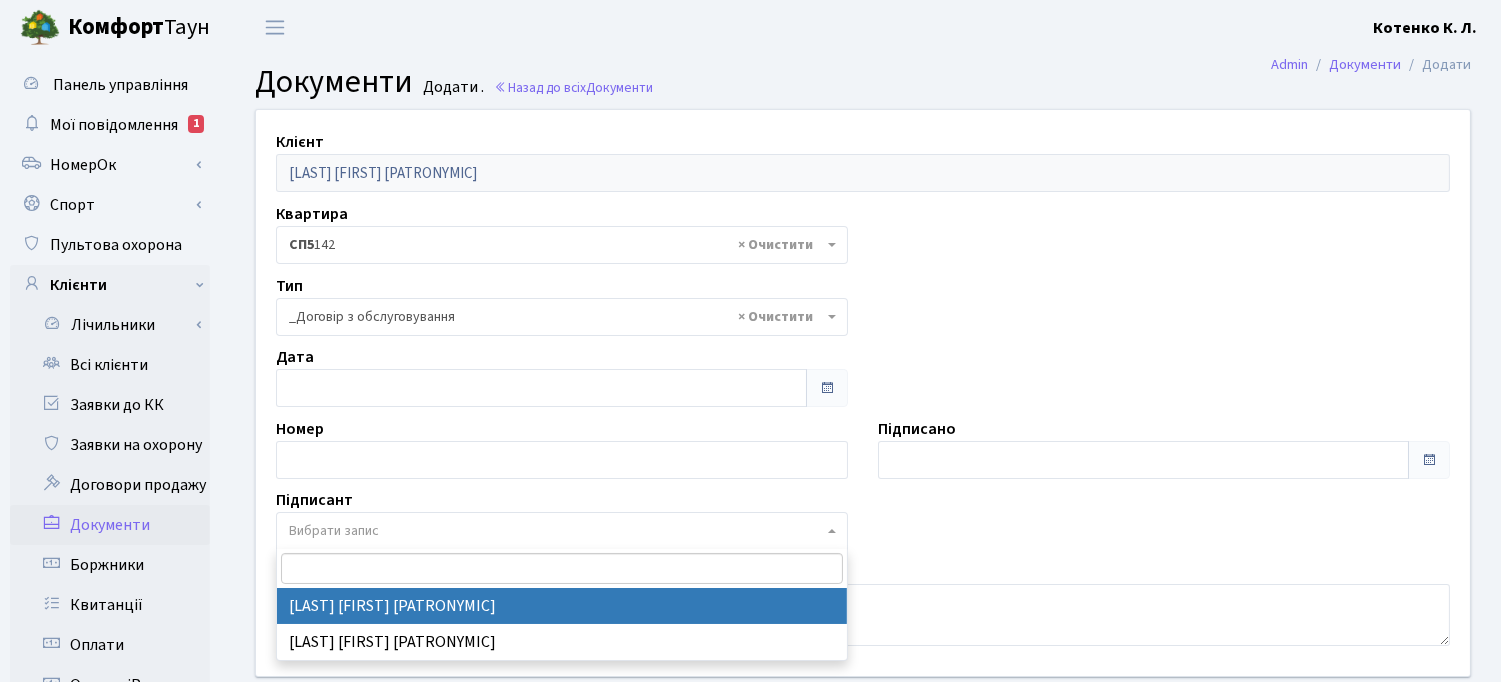 drag, startPoint x: 430, startPoint y: 603, endPoint x: 438, endPoint y: 582, distance: 22.472204 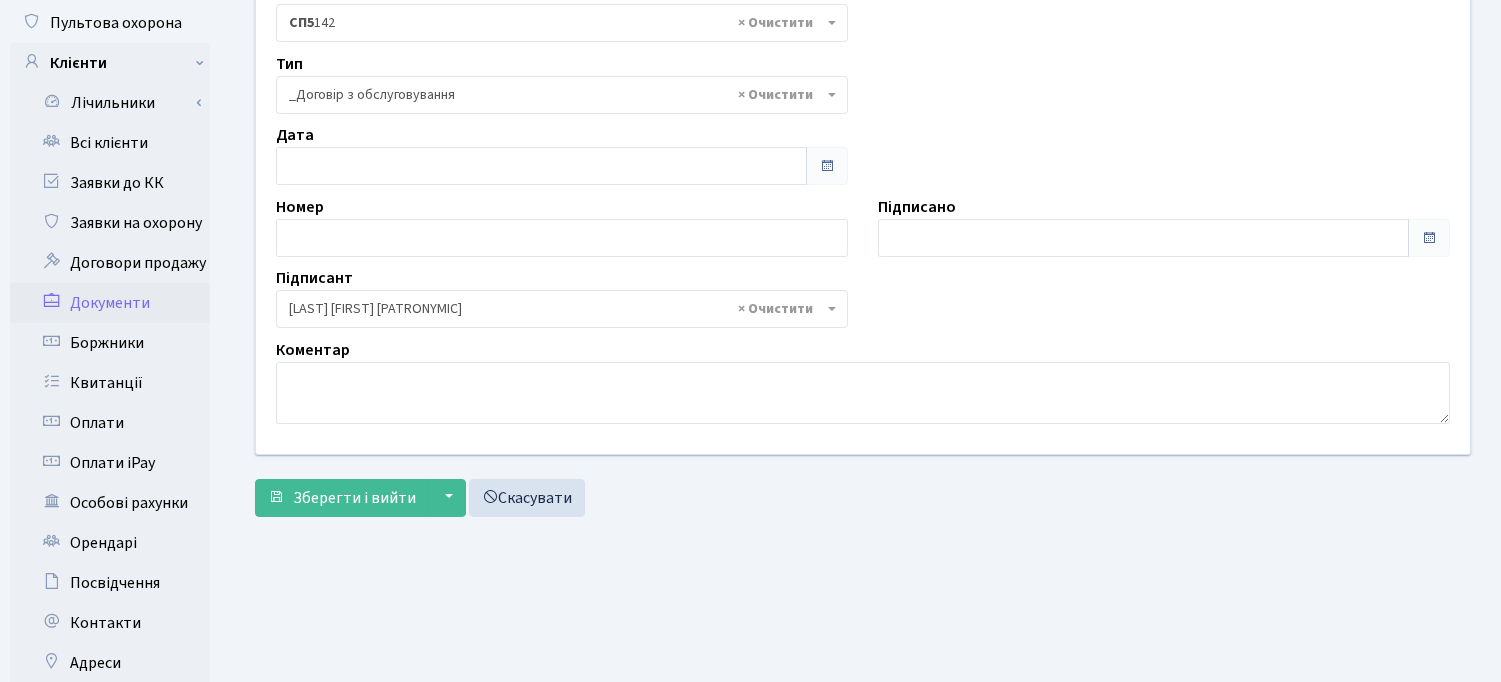 scroll, scrollTop: 333, scrollLeft: 0, axis: vertical 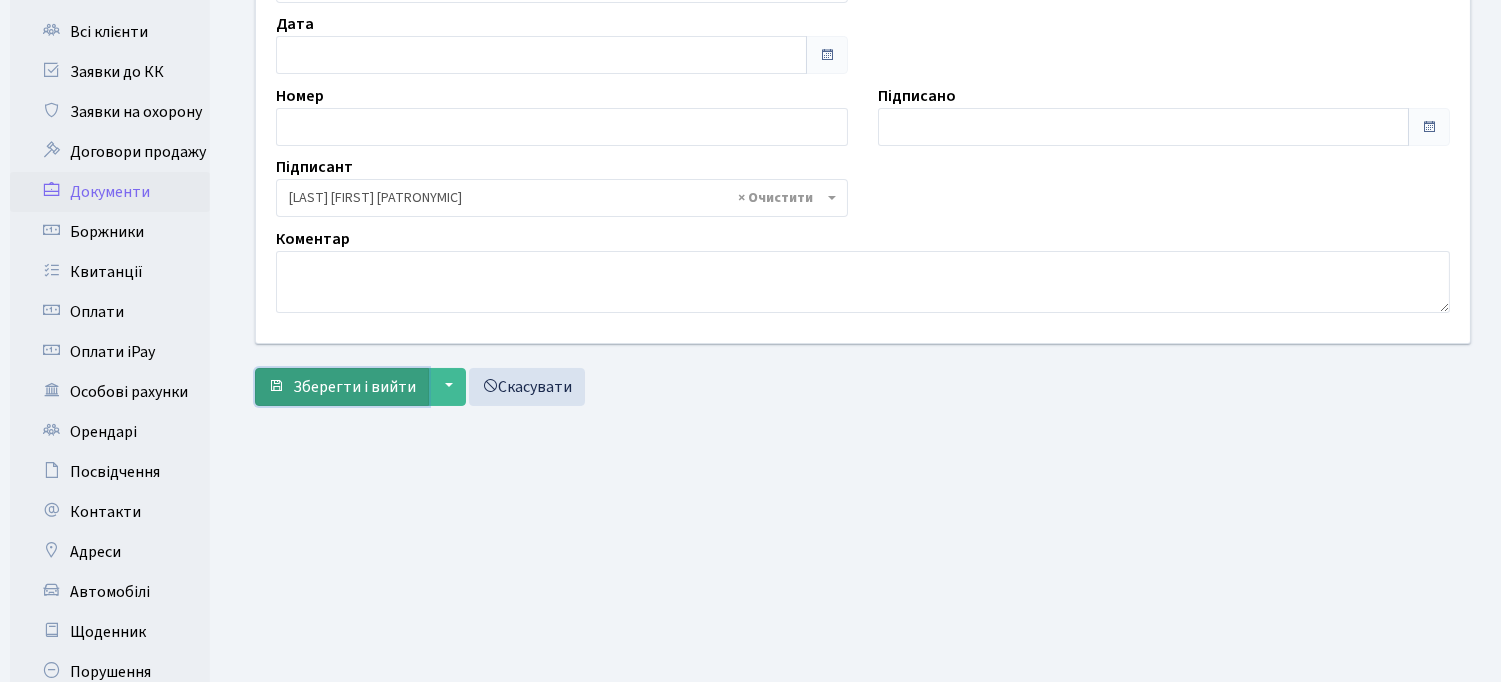 drag, startPoint x: 360, startPoint y: 390, endPoint x: 435, endPoint y: 520, distance: 150.08331 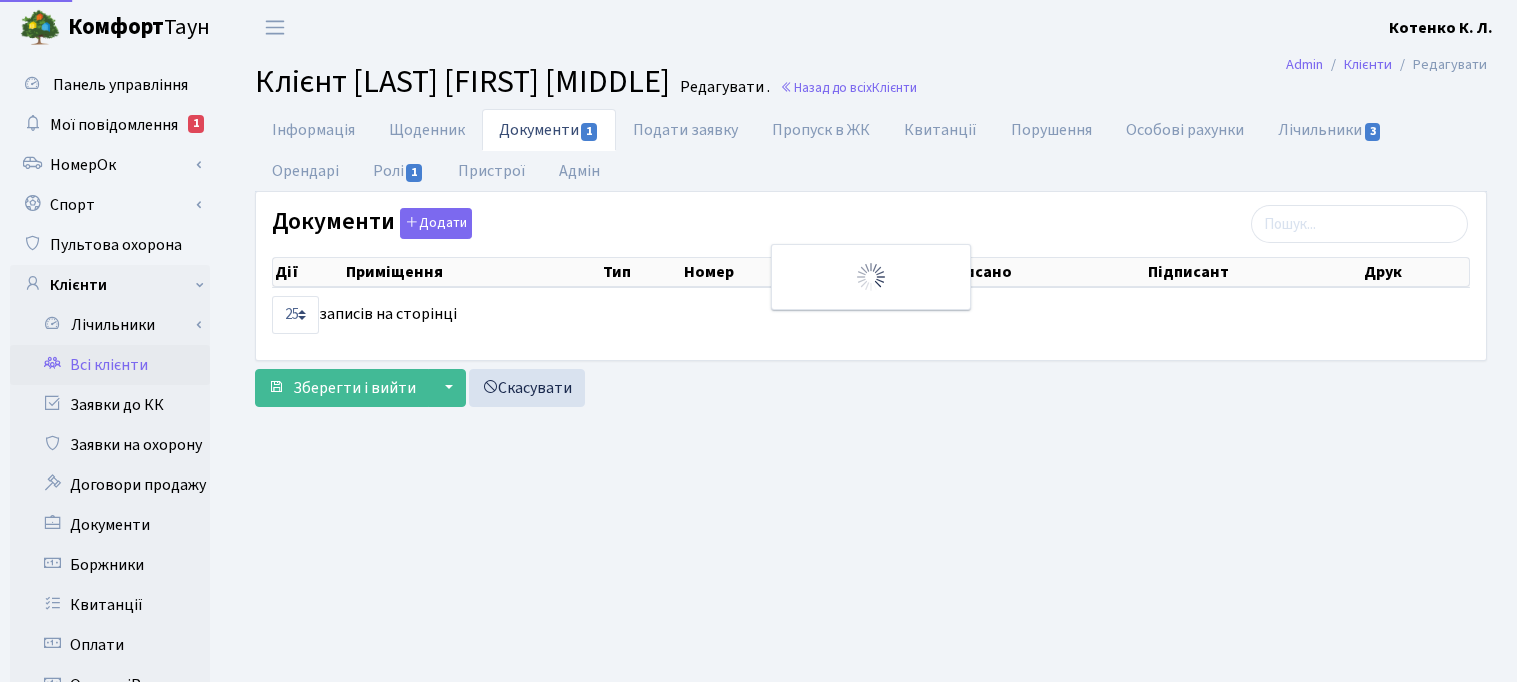 select on "25" 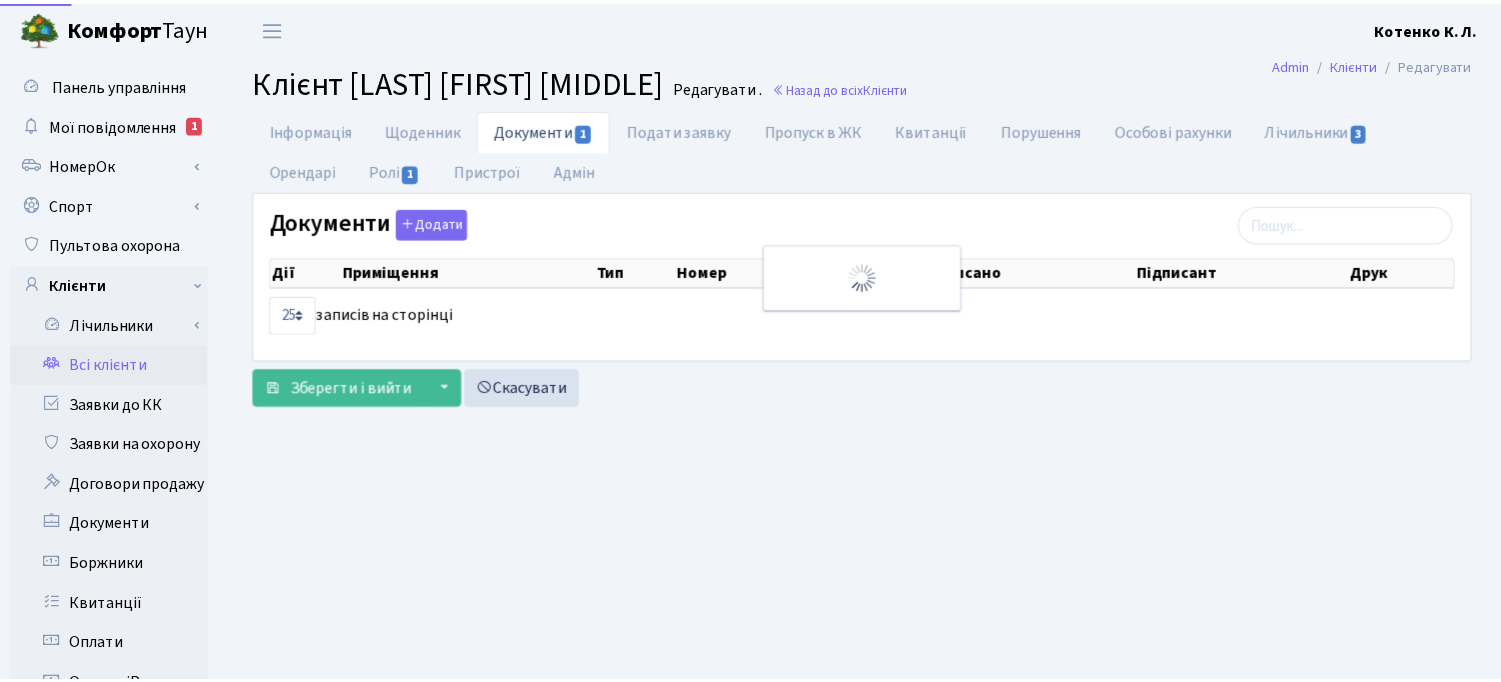 scroll, scrollTop: 0, scrollLeft: 0, axis: both 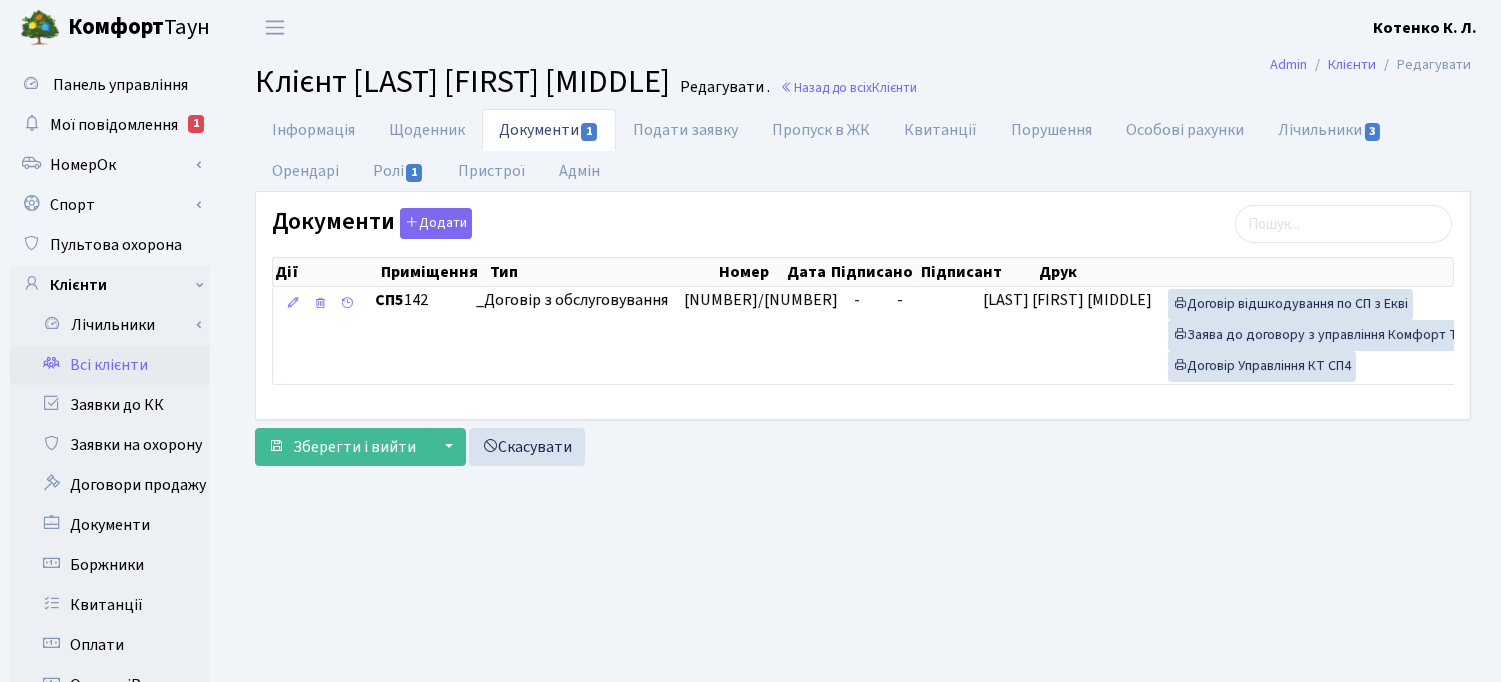 click on "Всі клієнти" at bounding box center (110, 365) 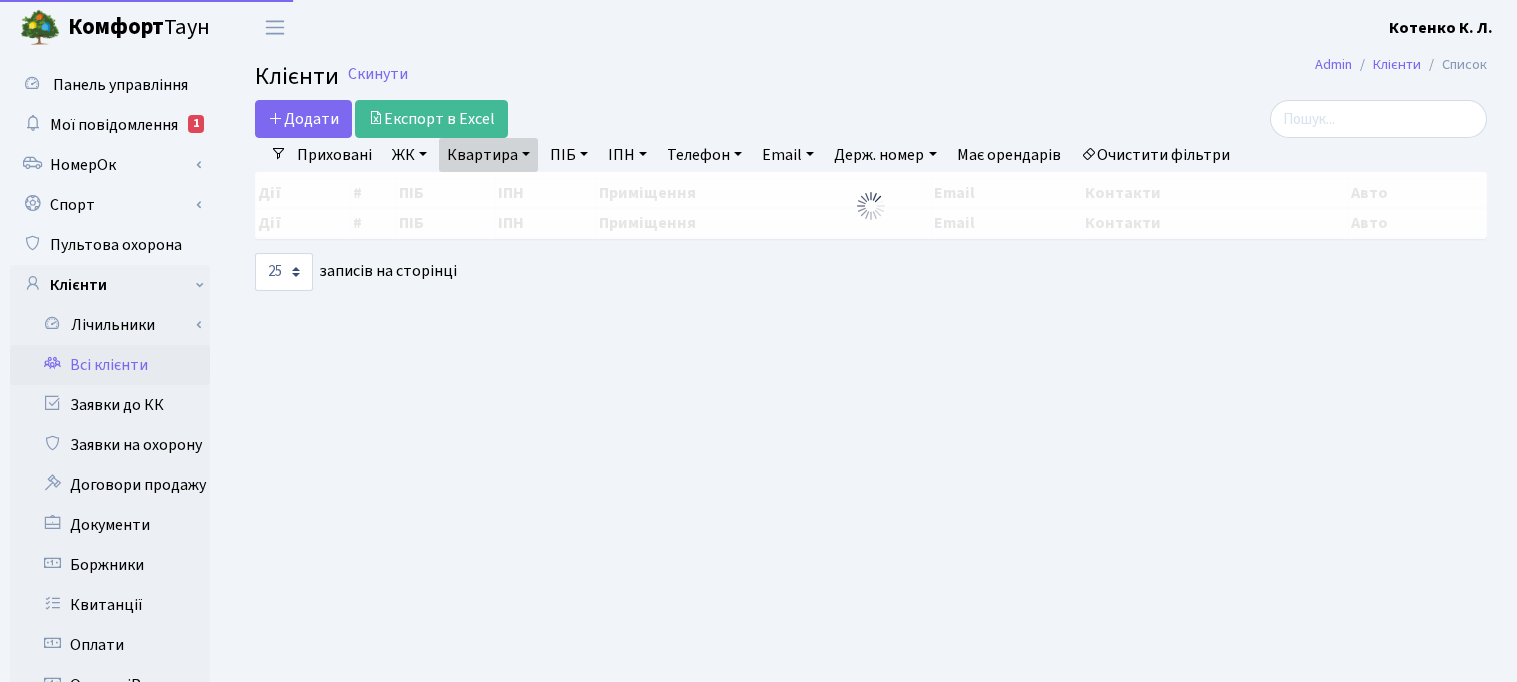 select on "25" 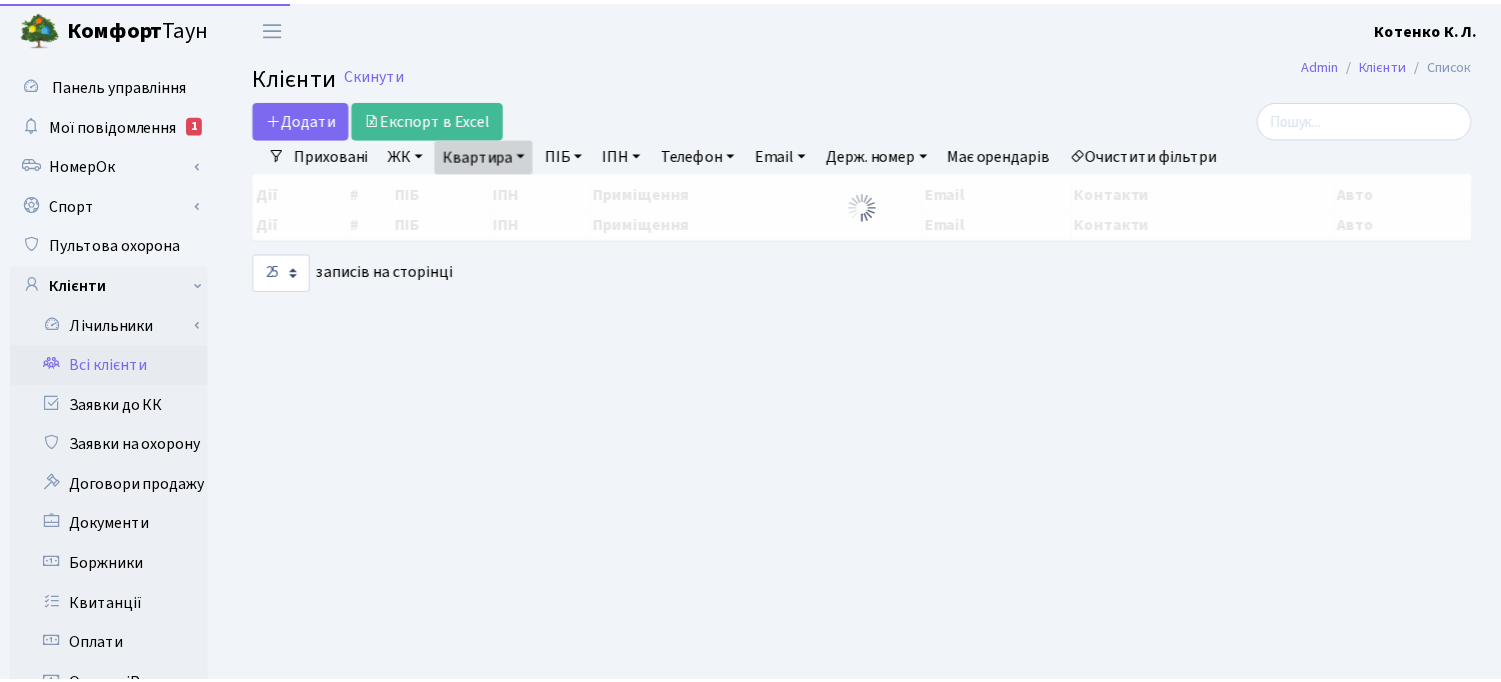 scroll, scrollTop: 0, scrollLeft: 0, axis: both 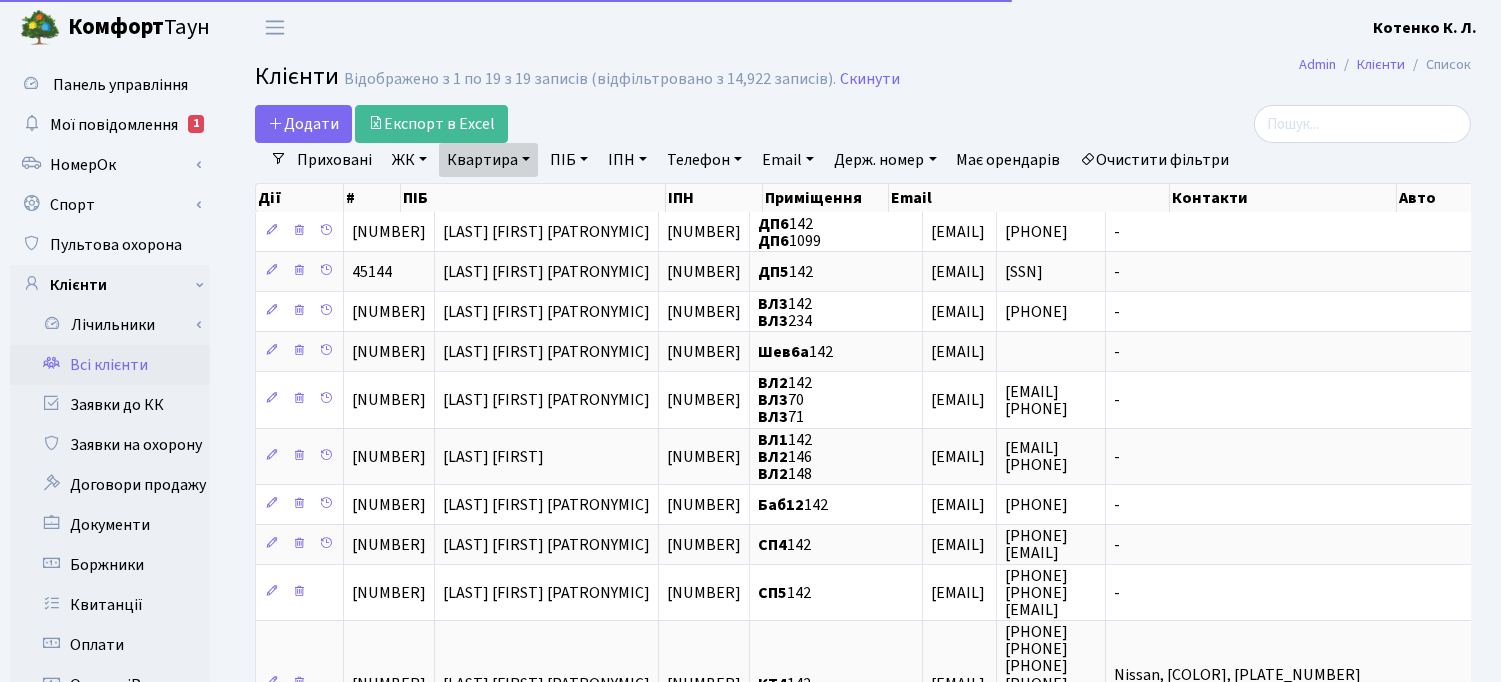 click on "Квартира" at bounding box center (488, 160) 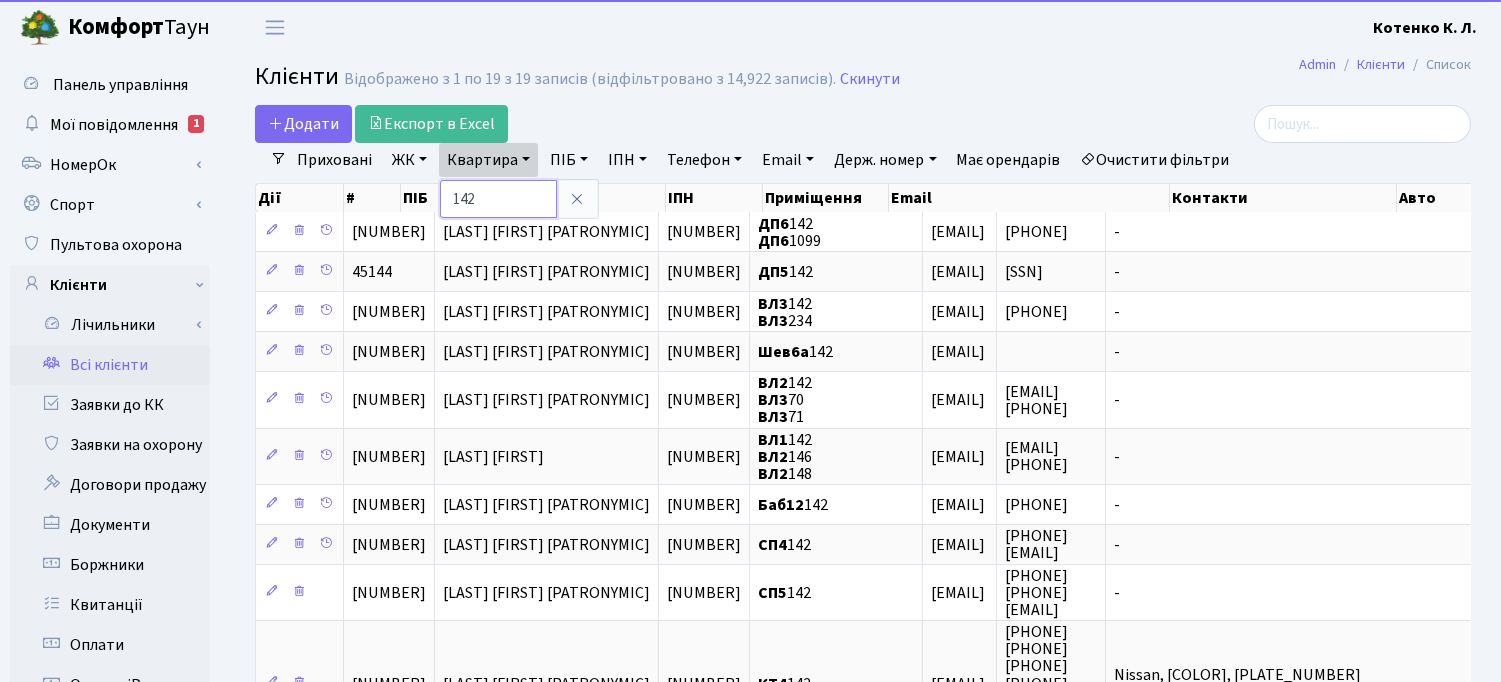click on "142" at bounding box center (498, 199) 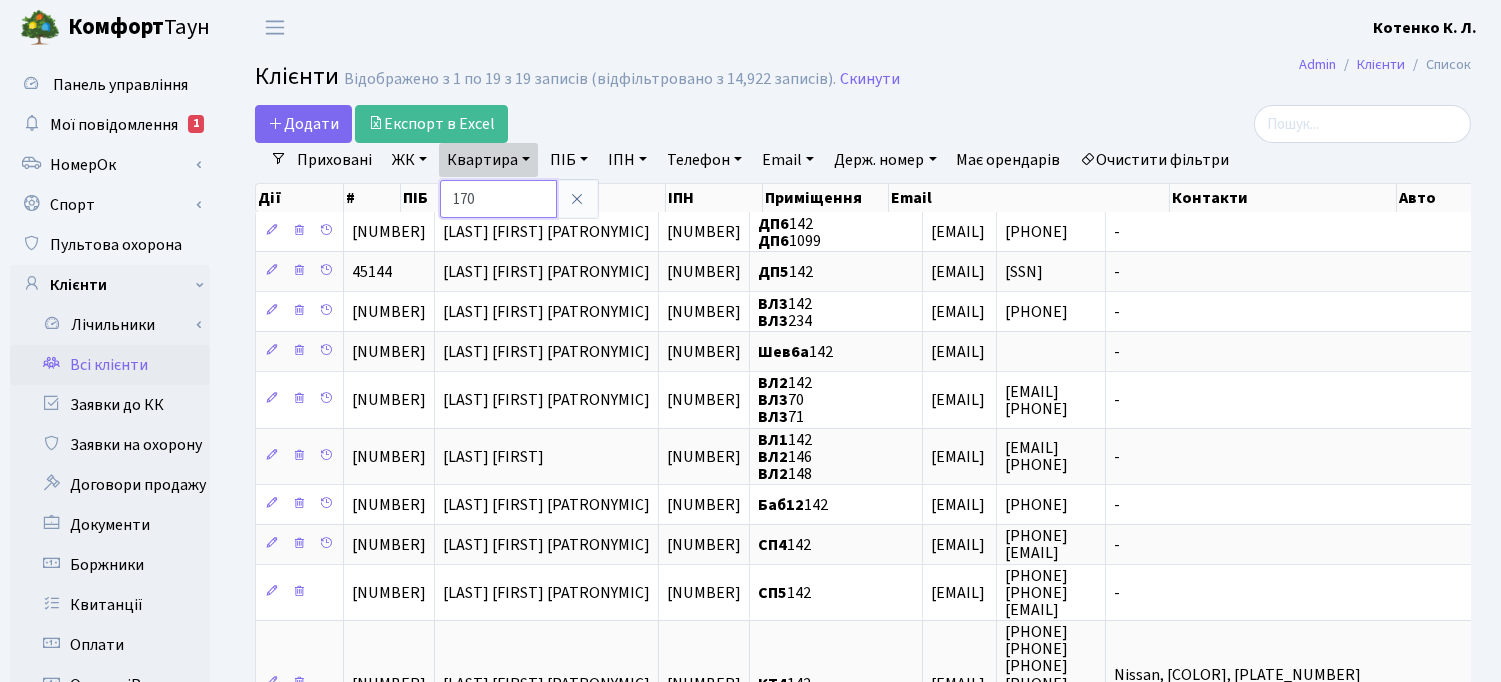 type on "170" 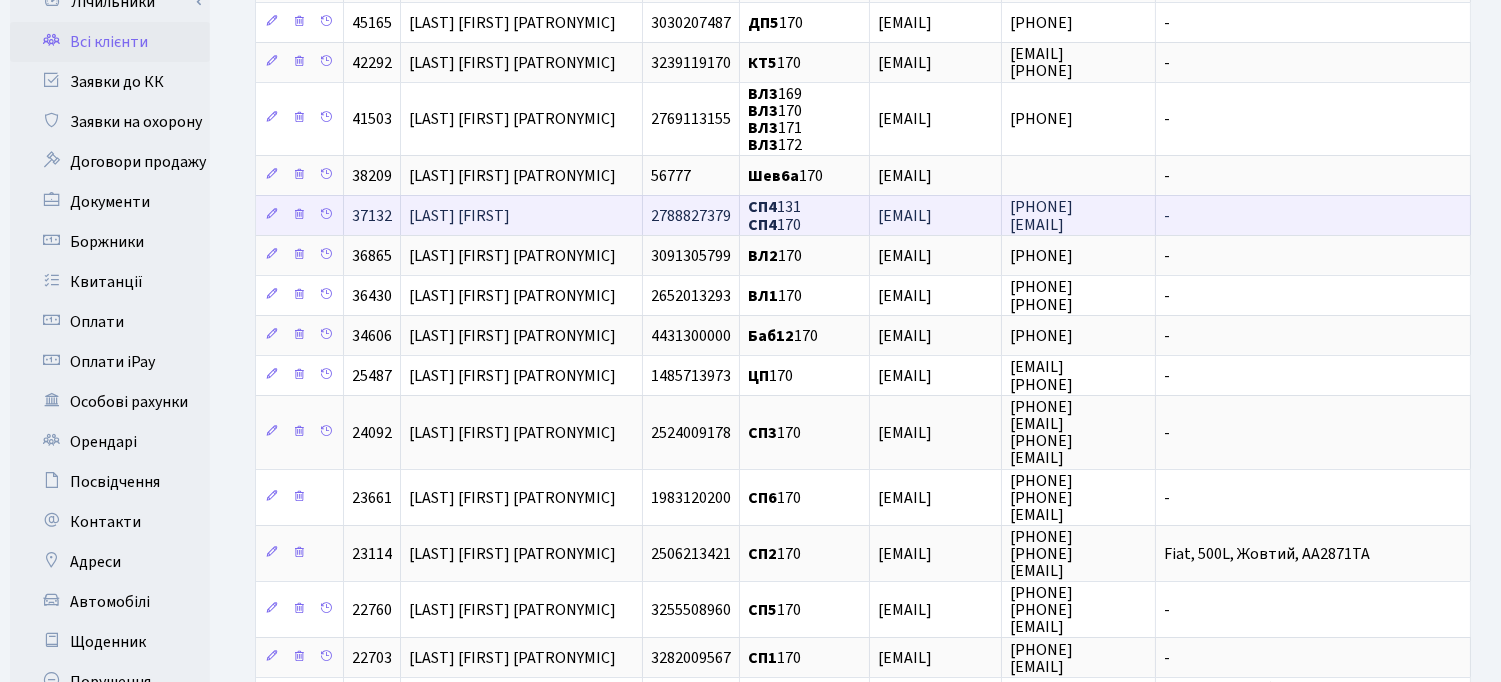 scroll, scrollTop: 333, scrollLeft: 0, axis: vertical 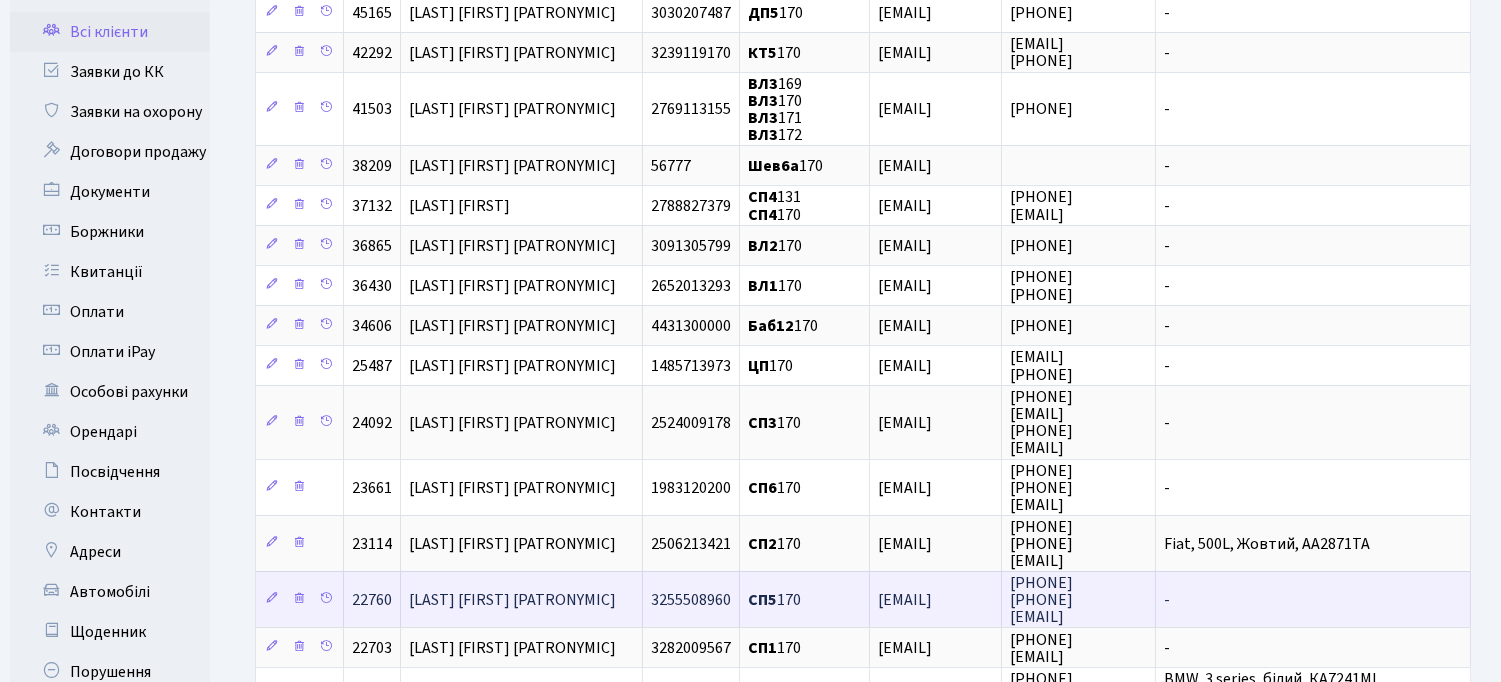click on "[LAST] [FIRST] [MIDDLE]" at bounding box center (512, 600) 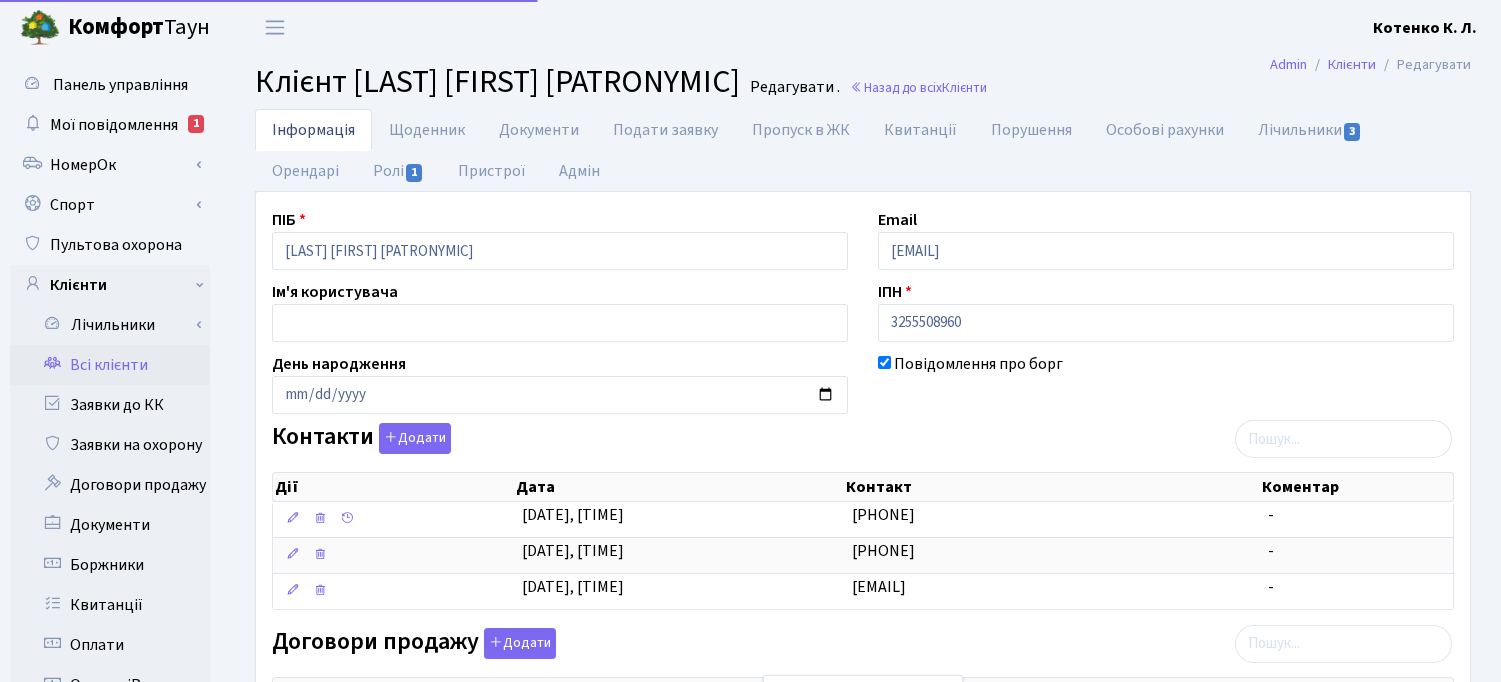 scroll, scrollTop: 0, scrollLeft: 0, axis: both 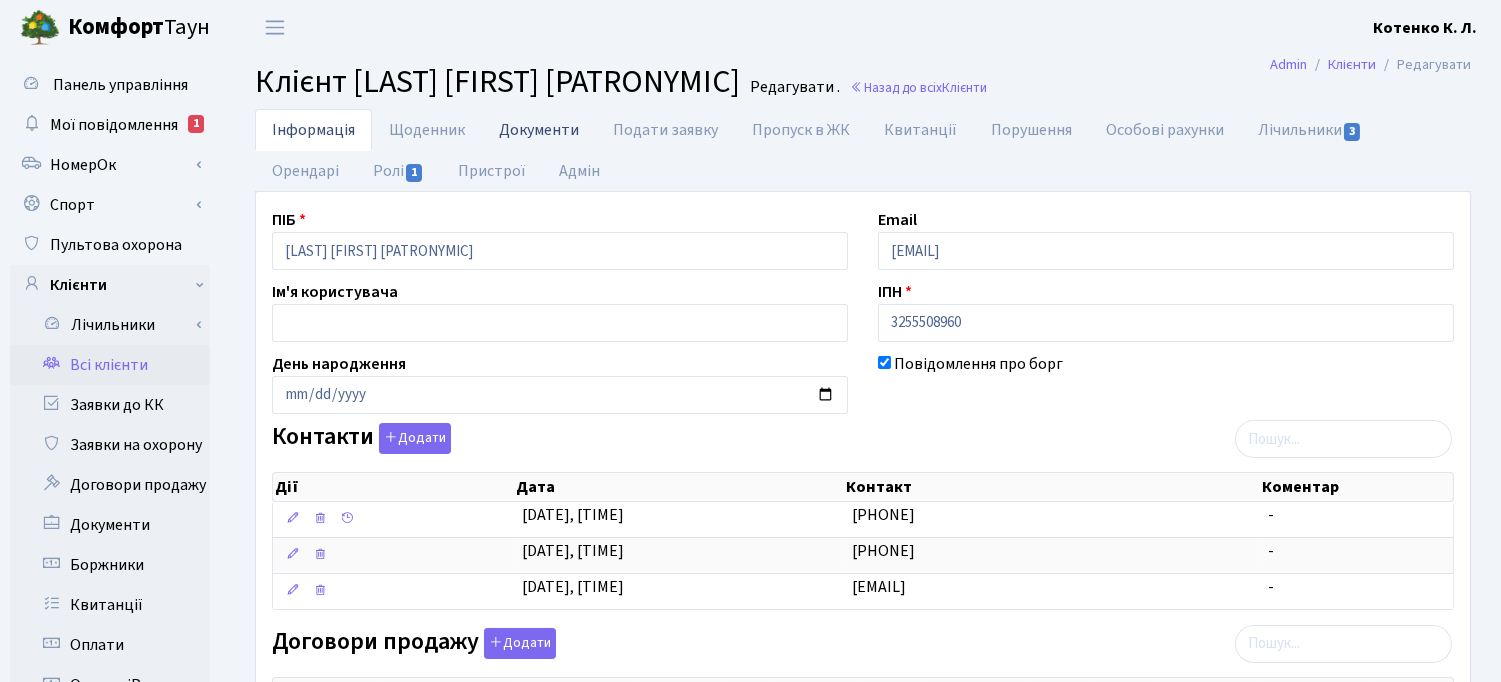 click on "Документи" at bounding box center (539, 129) 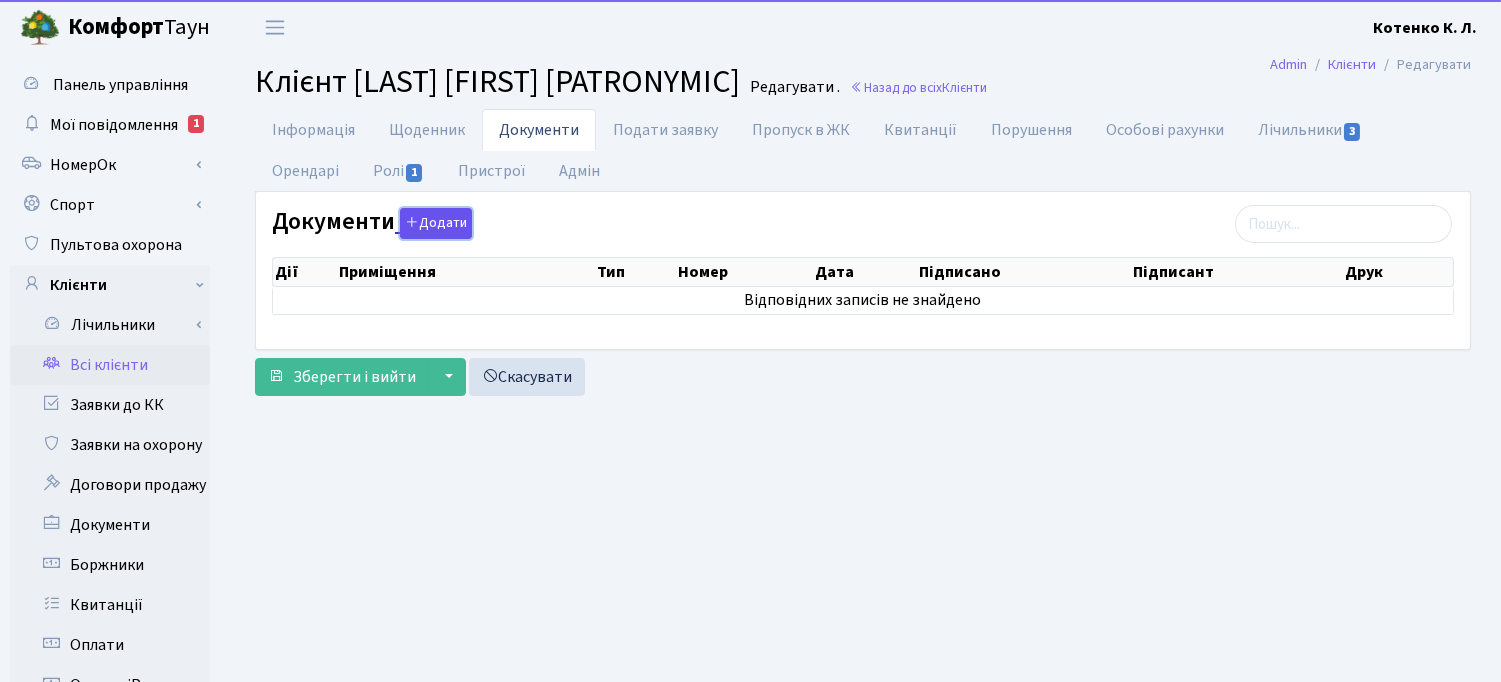 click on "Додати" at bounding box center [436, 223] 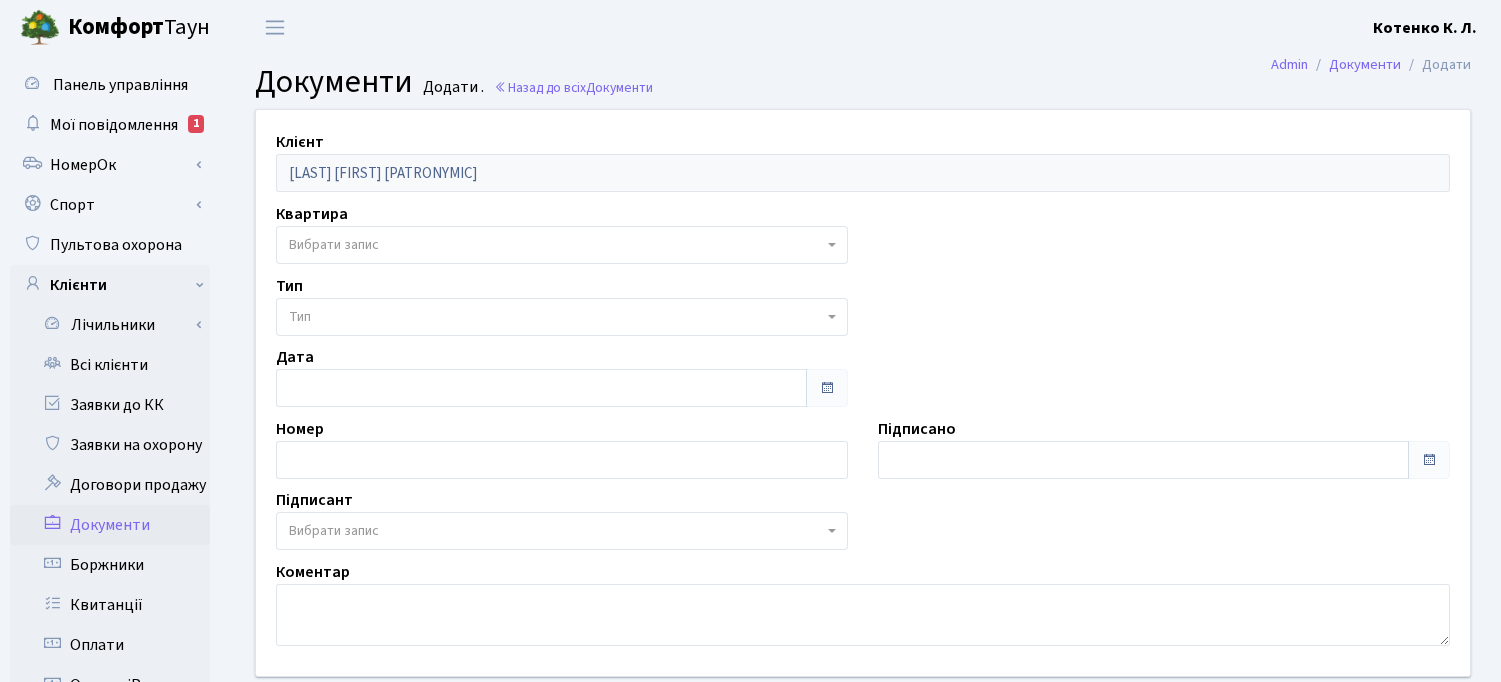 scroll, scrollTop: 0, scrollLeft: 0, axis: both 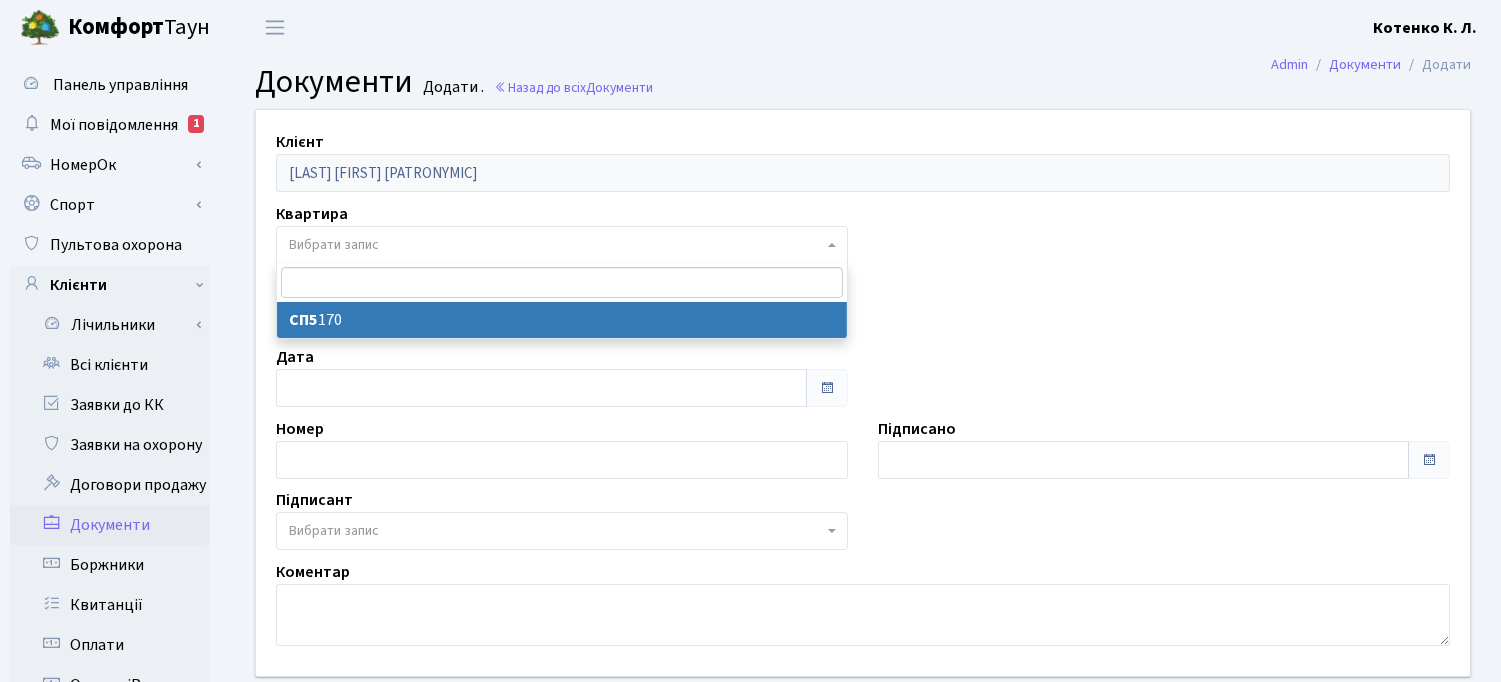 click on "Вибрати запис" at bounding box center [334, 245] 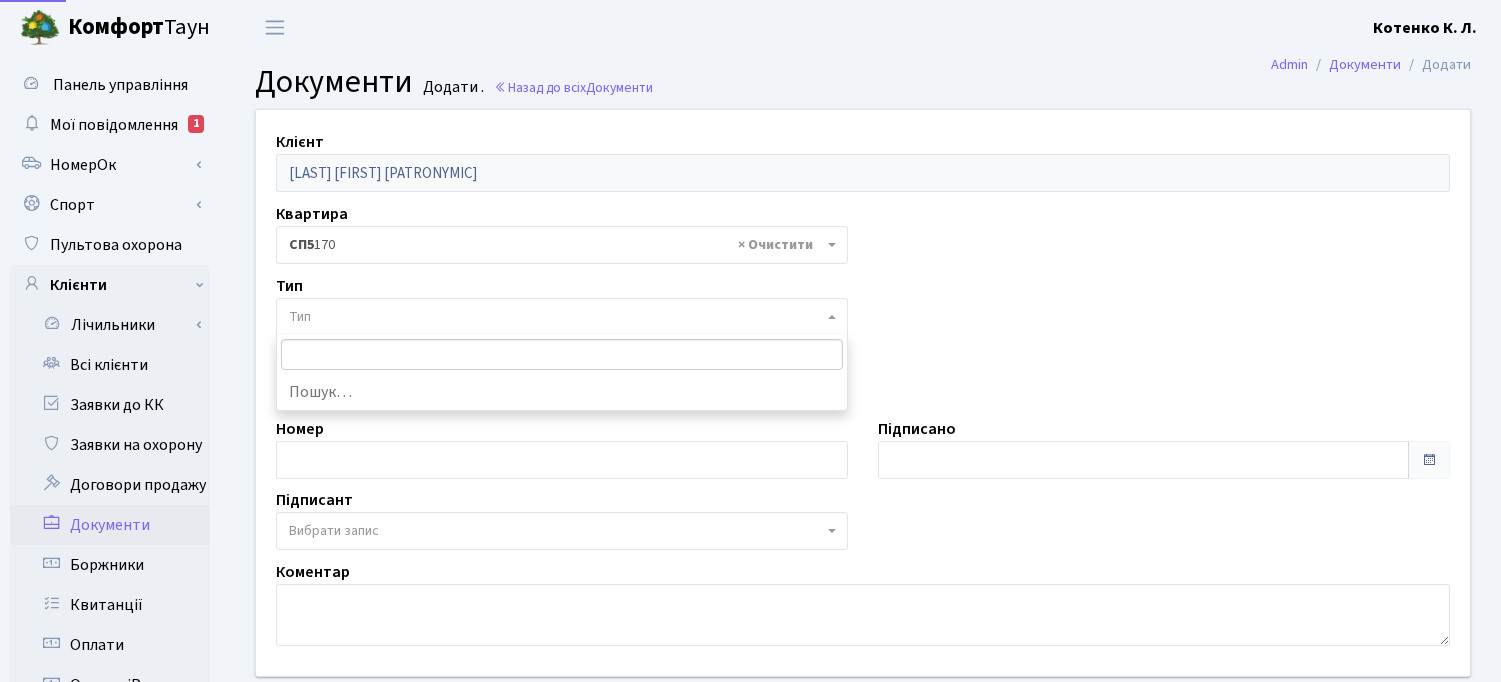 click on "Тип" at bounding box center [556, 317] 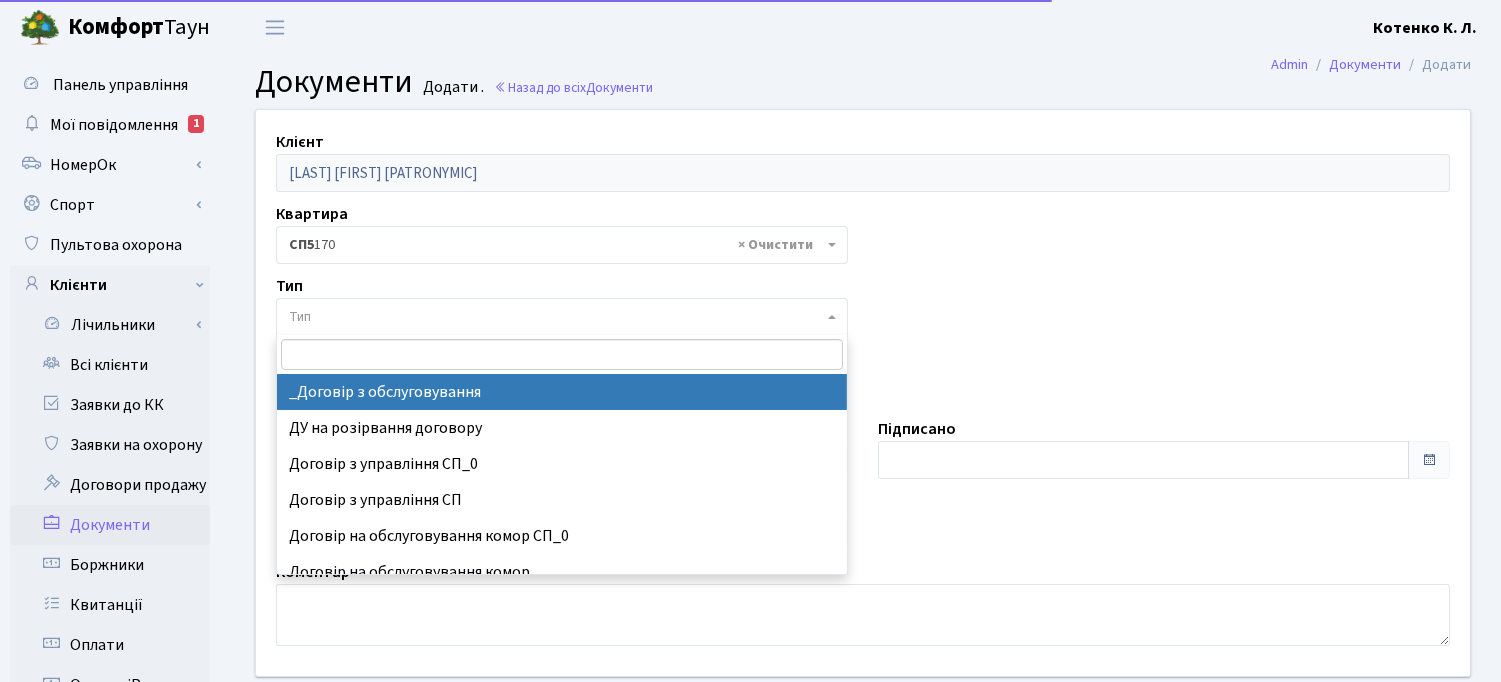 drag, startPoint x: 365, startPoint y: 393, endPoint x: 443, endPoint y: 384, distance: 78.51752 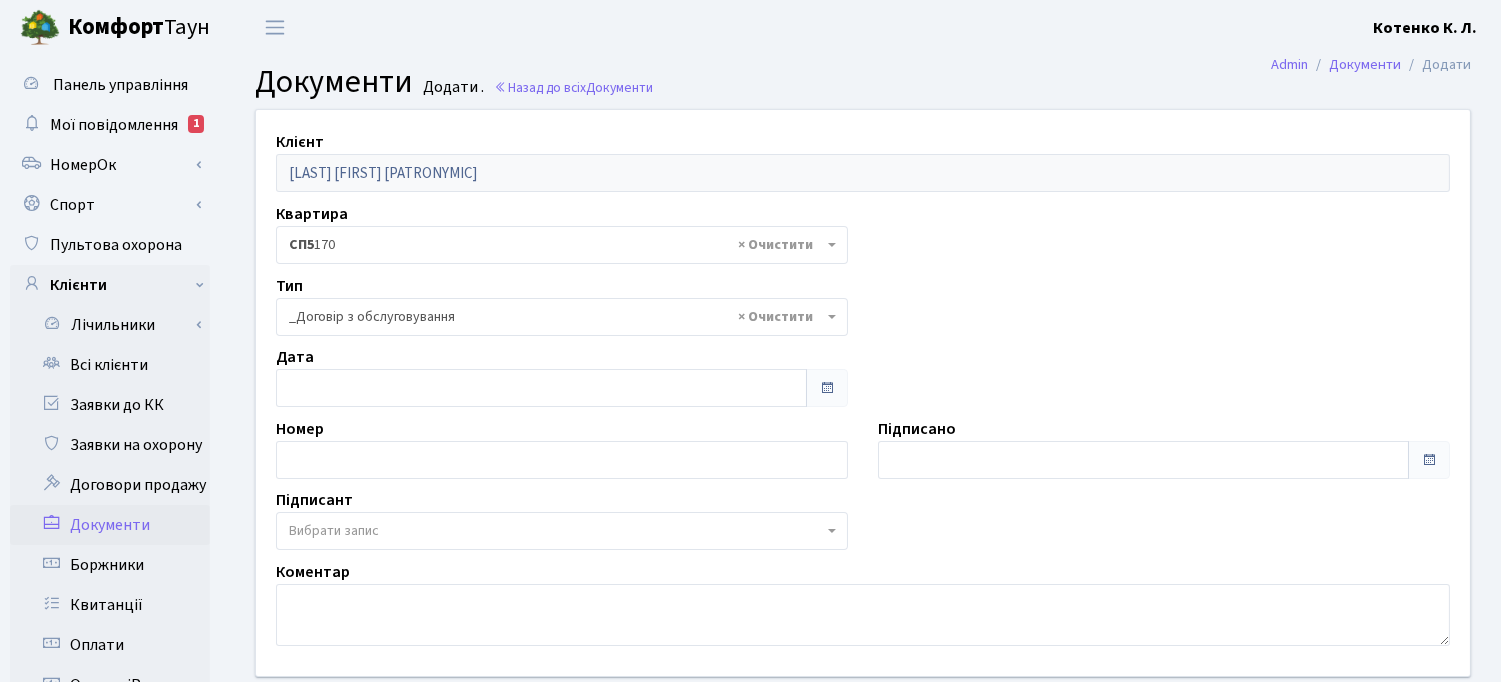 drag, startPoint x: 443, startPoint y: 524, endPoint x: 450, endPoint y: 546, distance: 23.086792 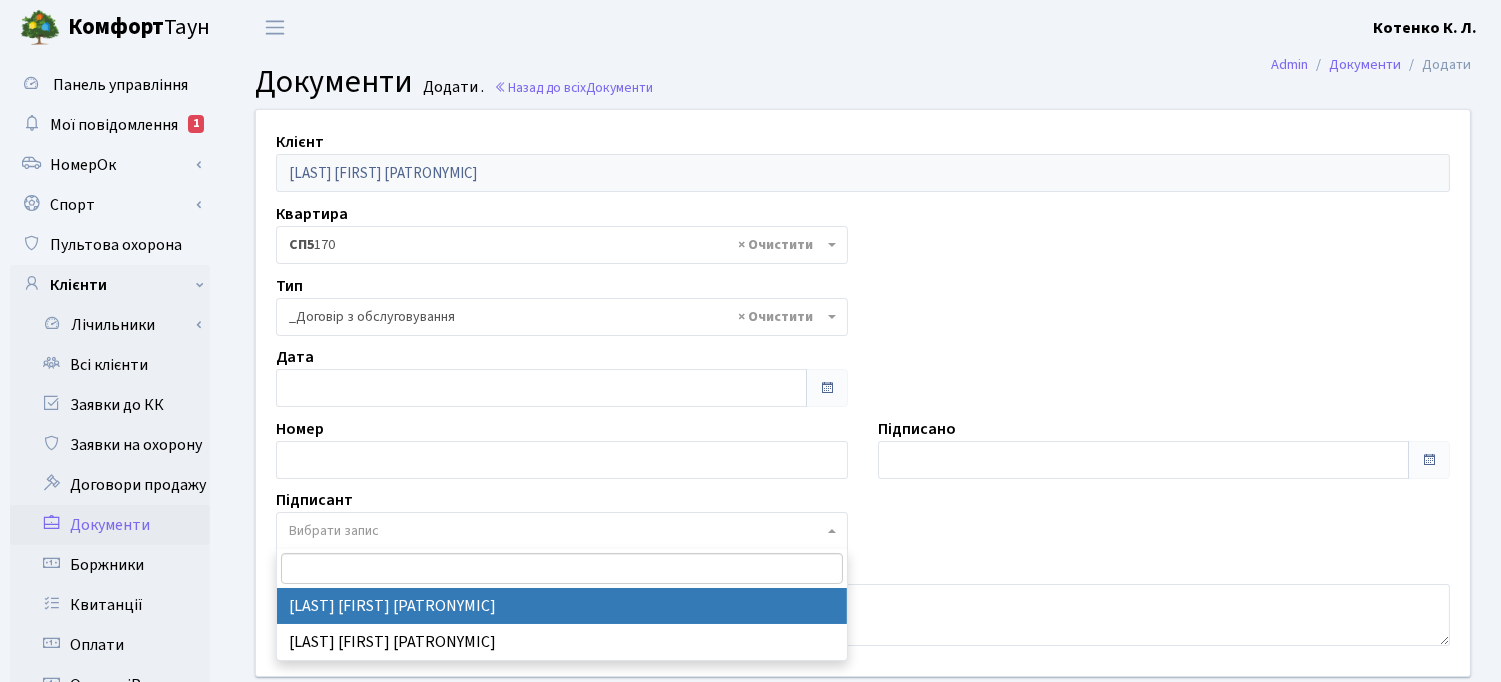 select on "74" 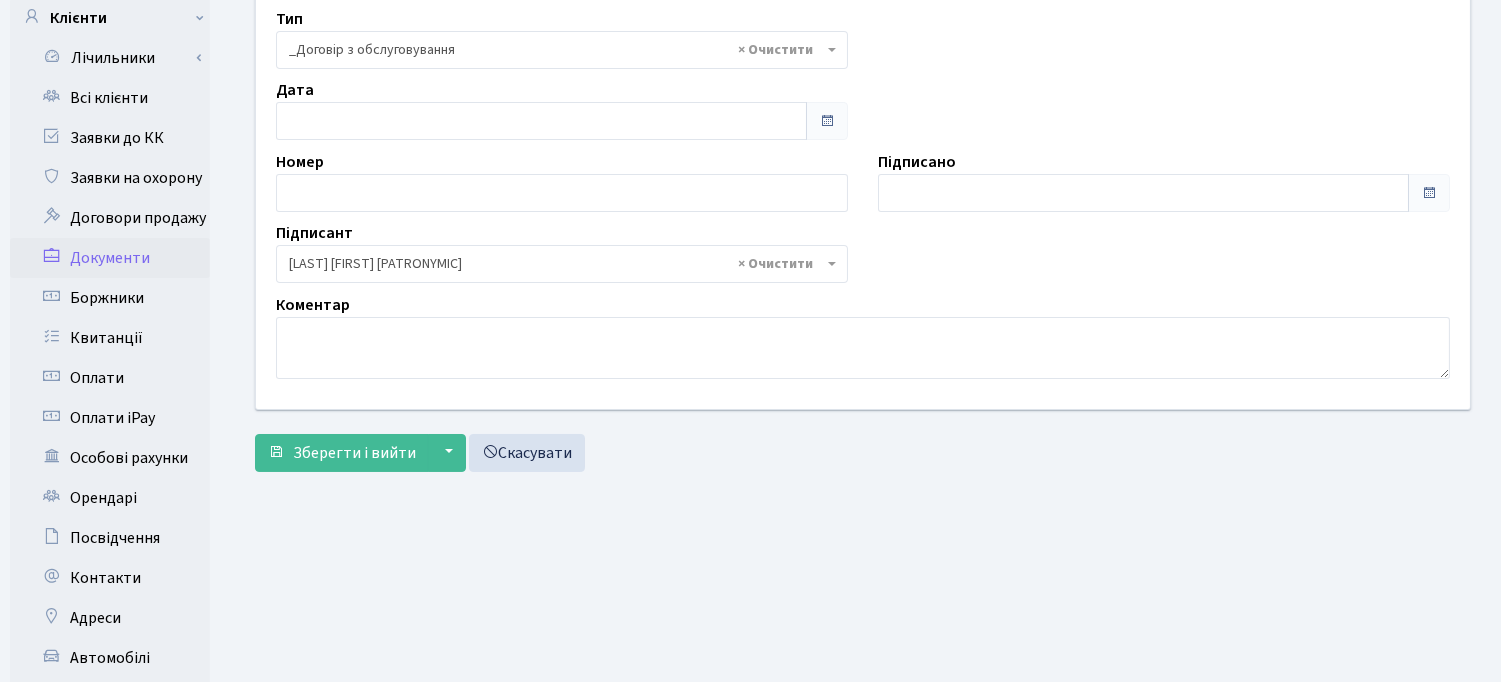 scroll, scrollTop: 444, scrollLeft: 0, axis: vertical 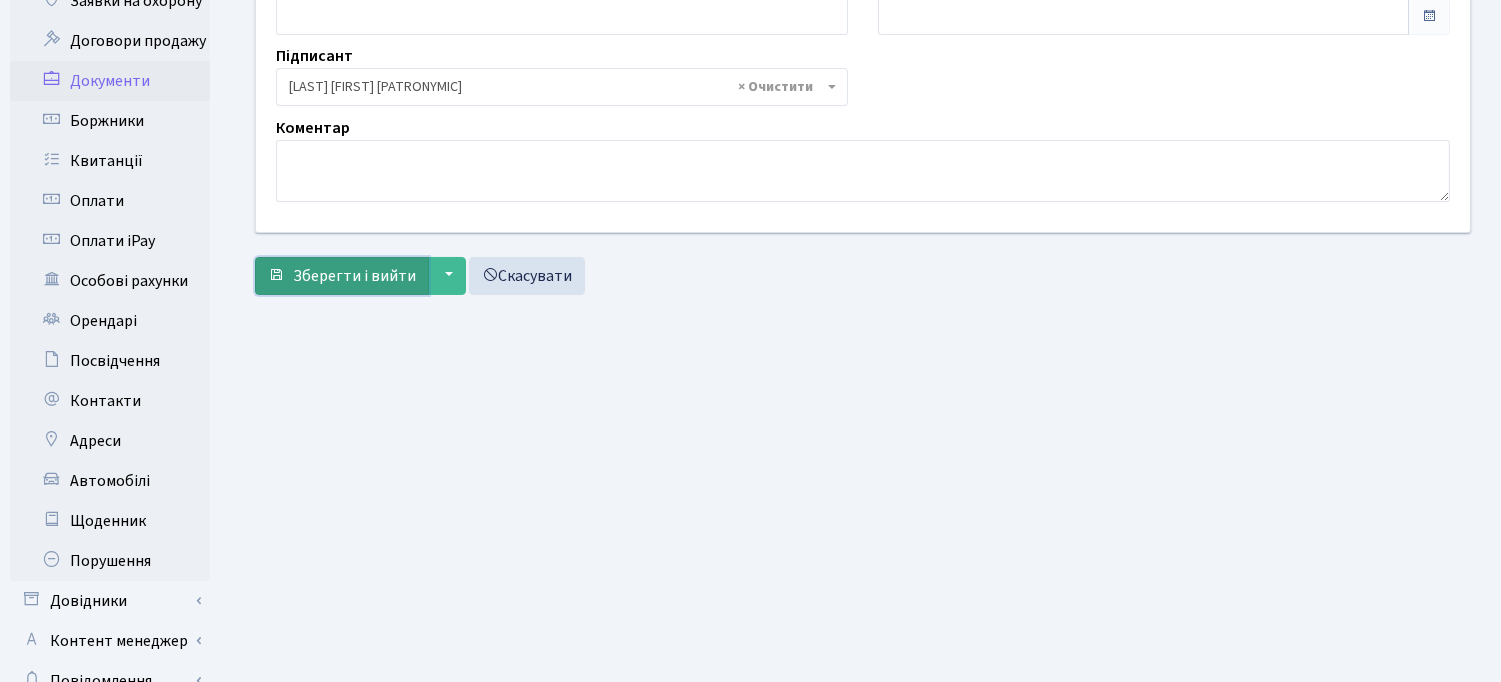 click on "Зберегти і вийти" at bounding box center [342, 276] 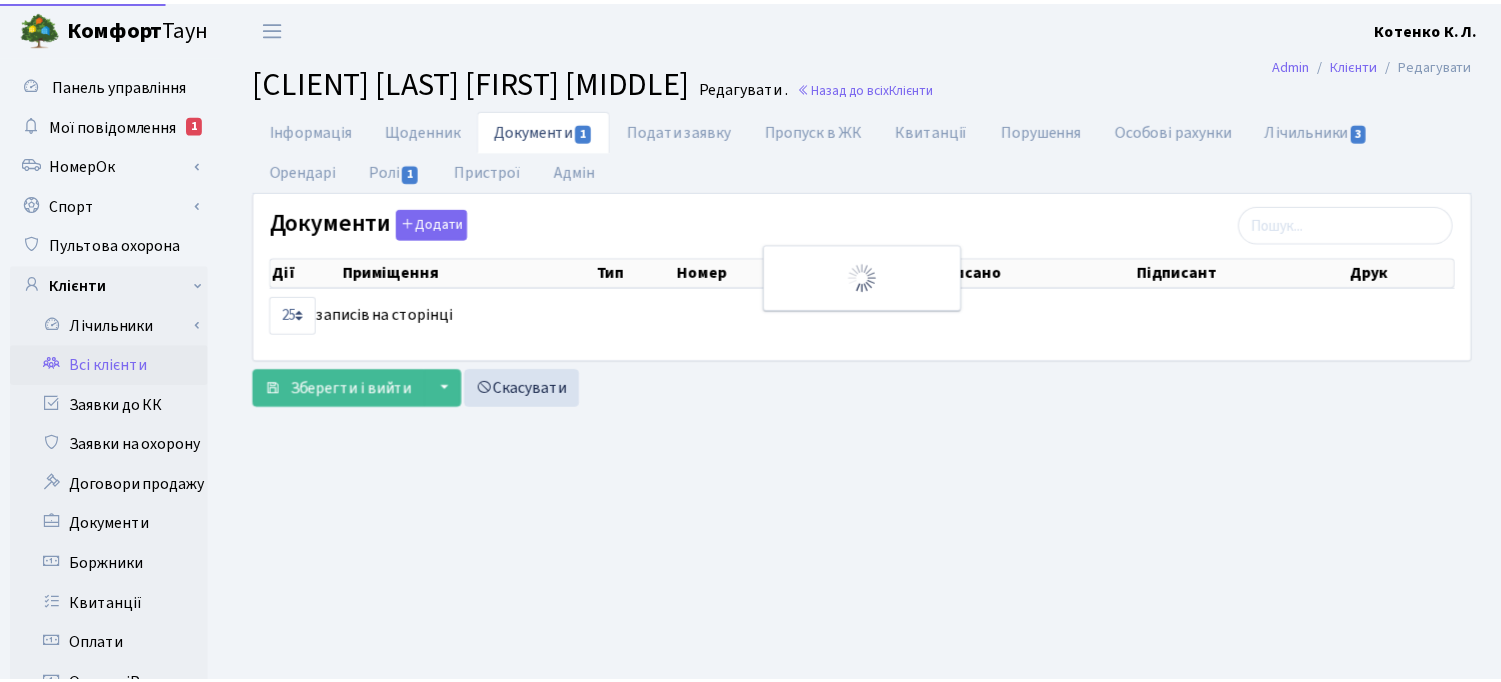 scroll, scrollTop: 0, scrollLeft: 0, axis: both 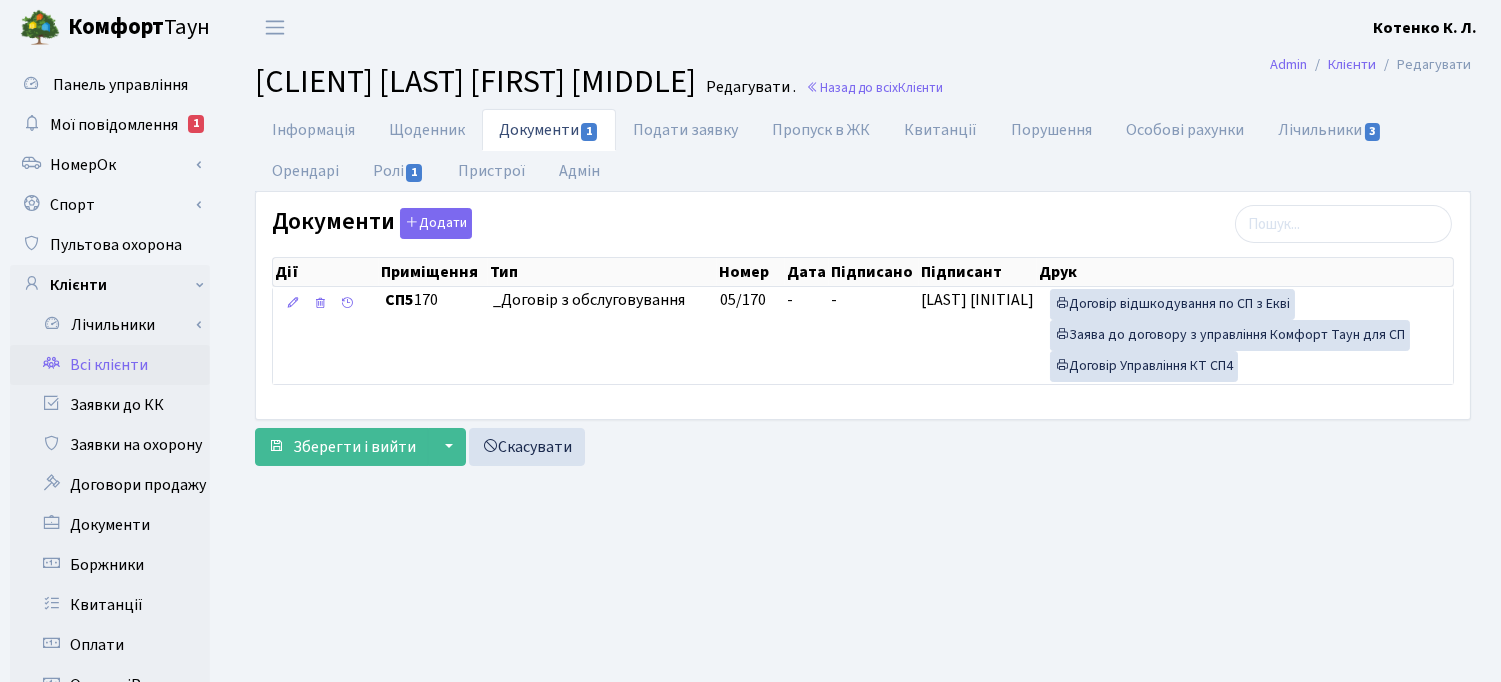 click on "Всі клієнти" at bounding box center [110, 365] 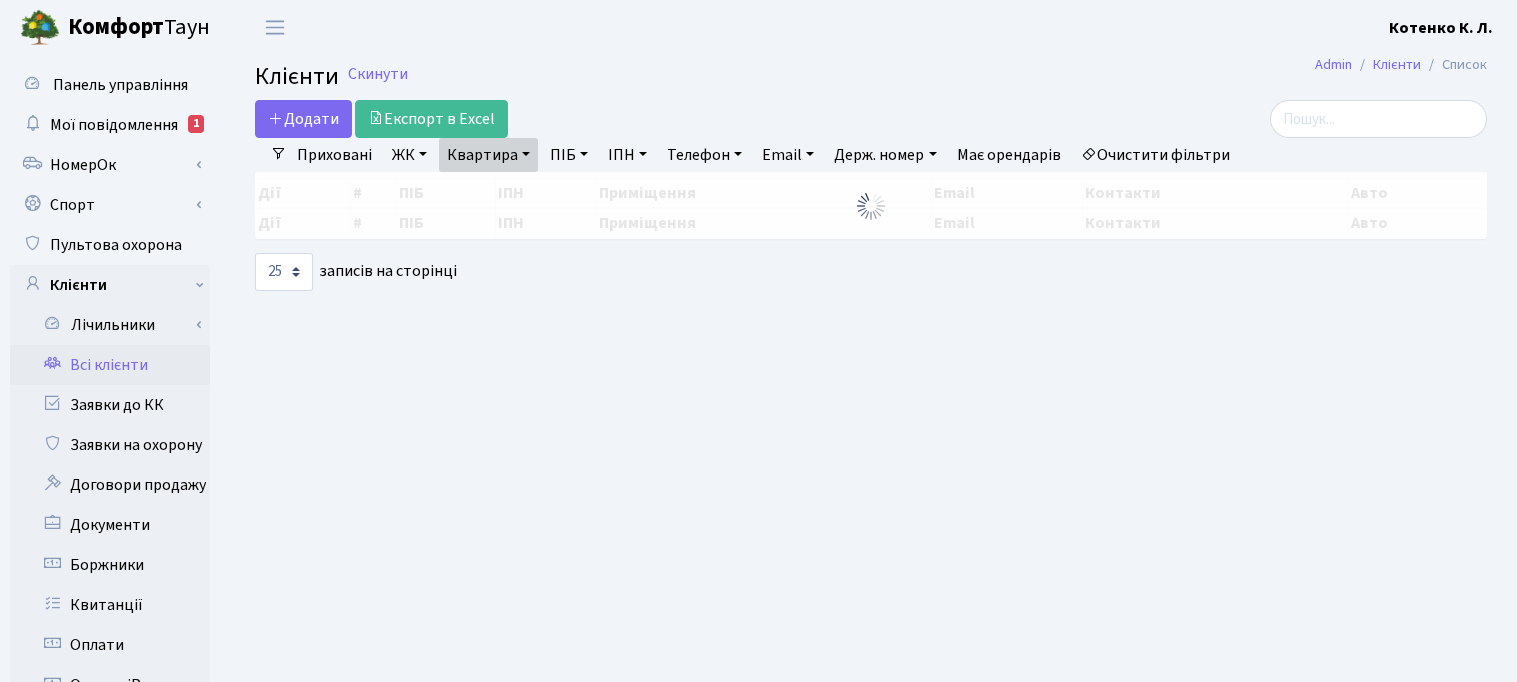 select on "25" 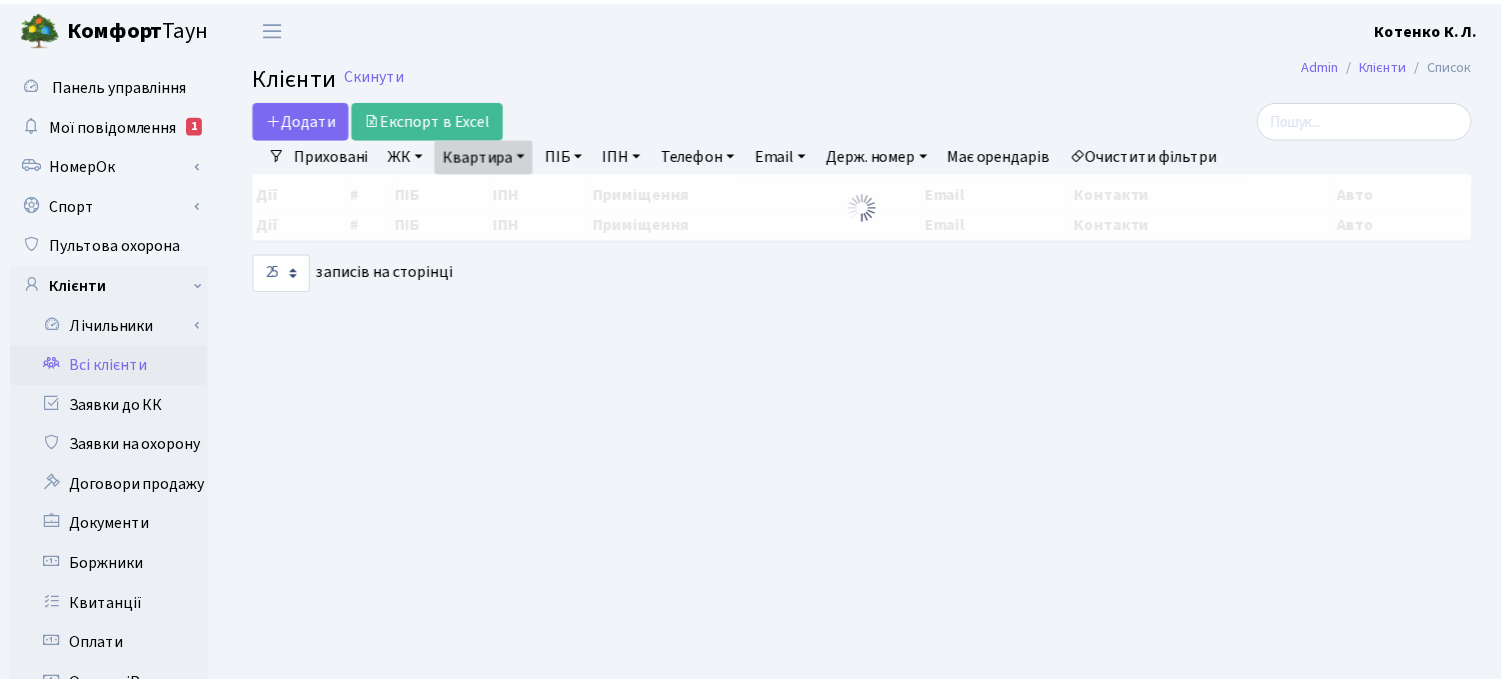scroll, scrollTop: 0, scrollLeft: 0, axis: both 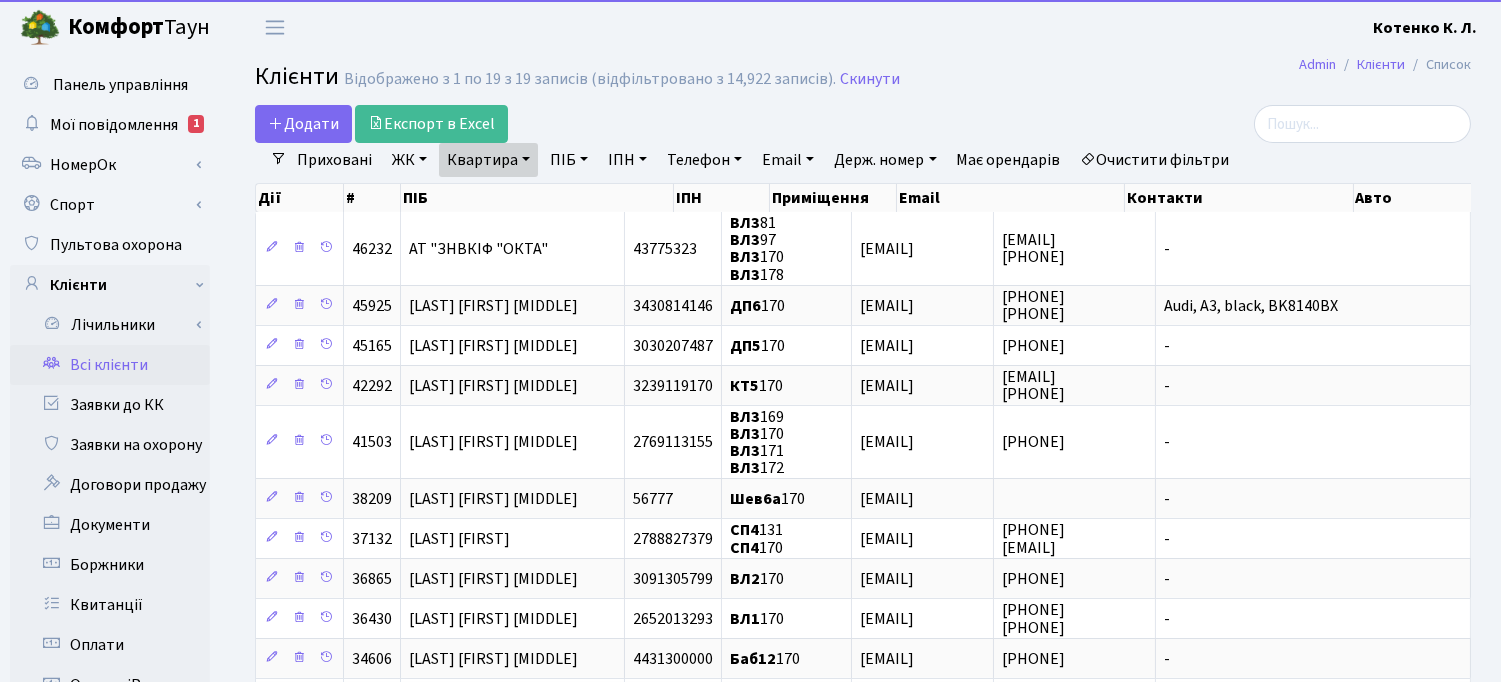 click on "Очистити фільтри" at bounding box center [1155, 160] 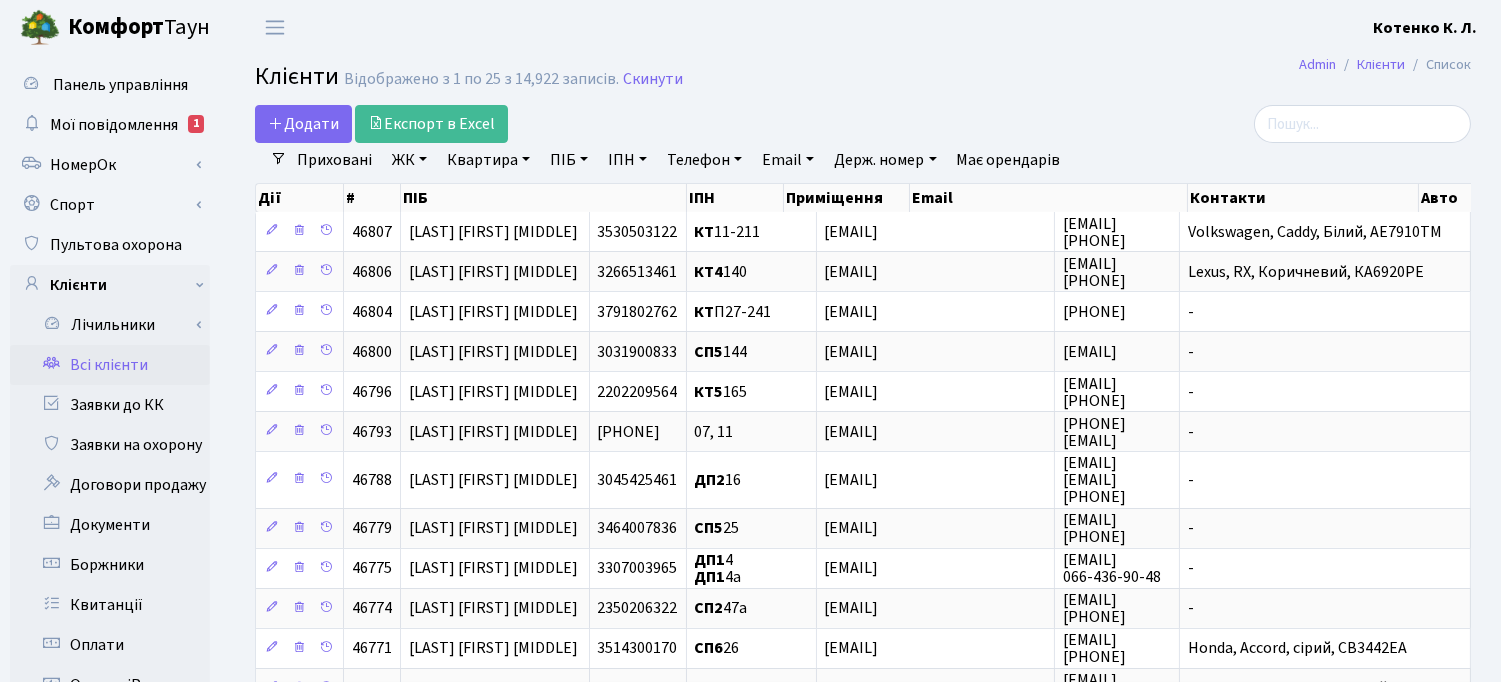 click on "Квартира" at bounding box center (488, 160) 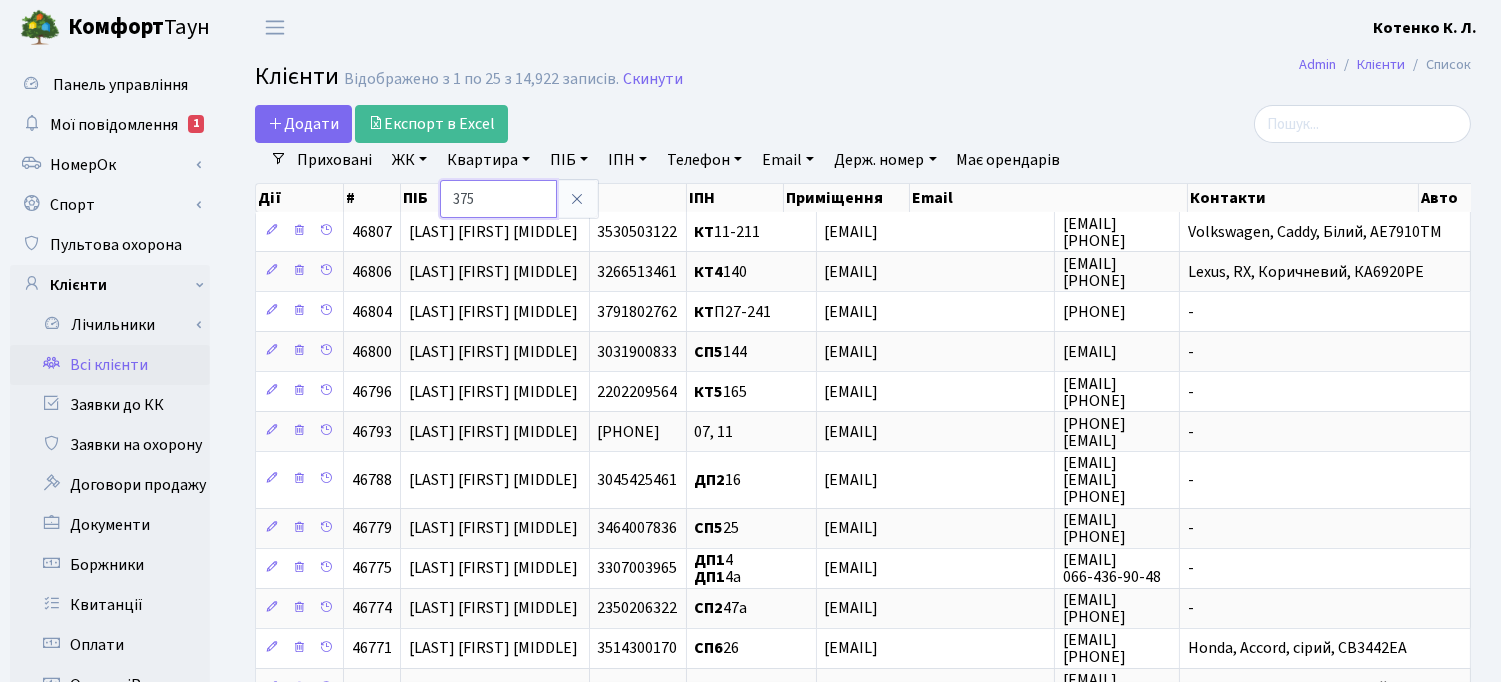 type on "375" 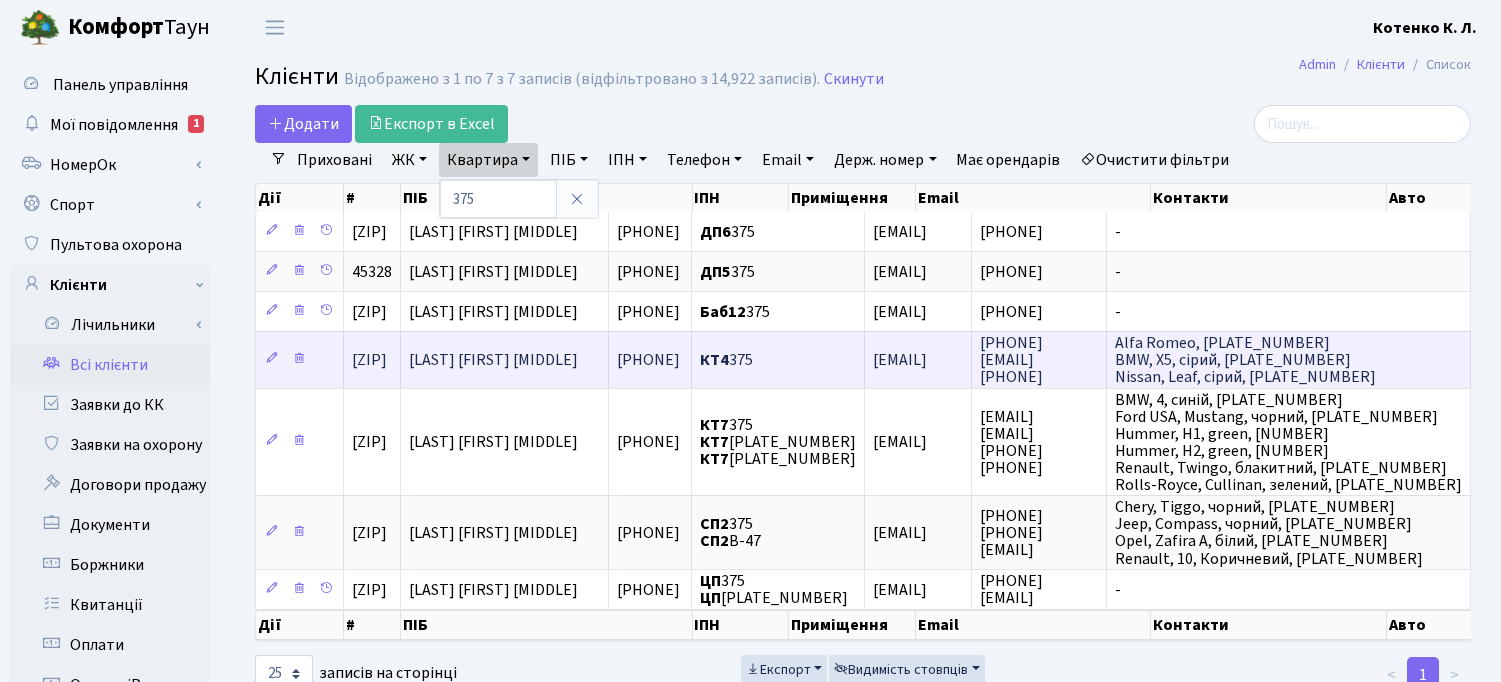 click on "[LAST] [FIRST] [MIDDLE]" at bounding box center [493, 360] 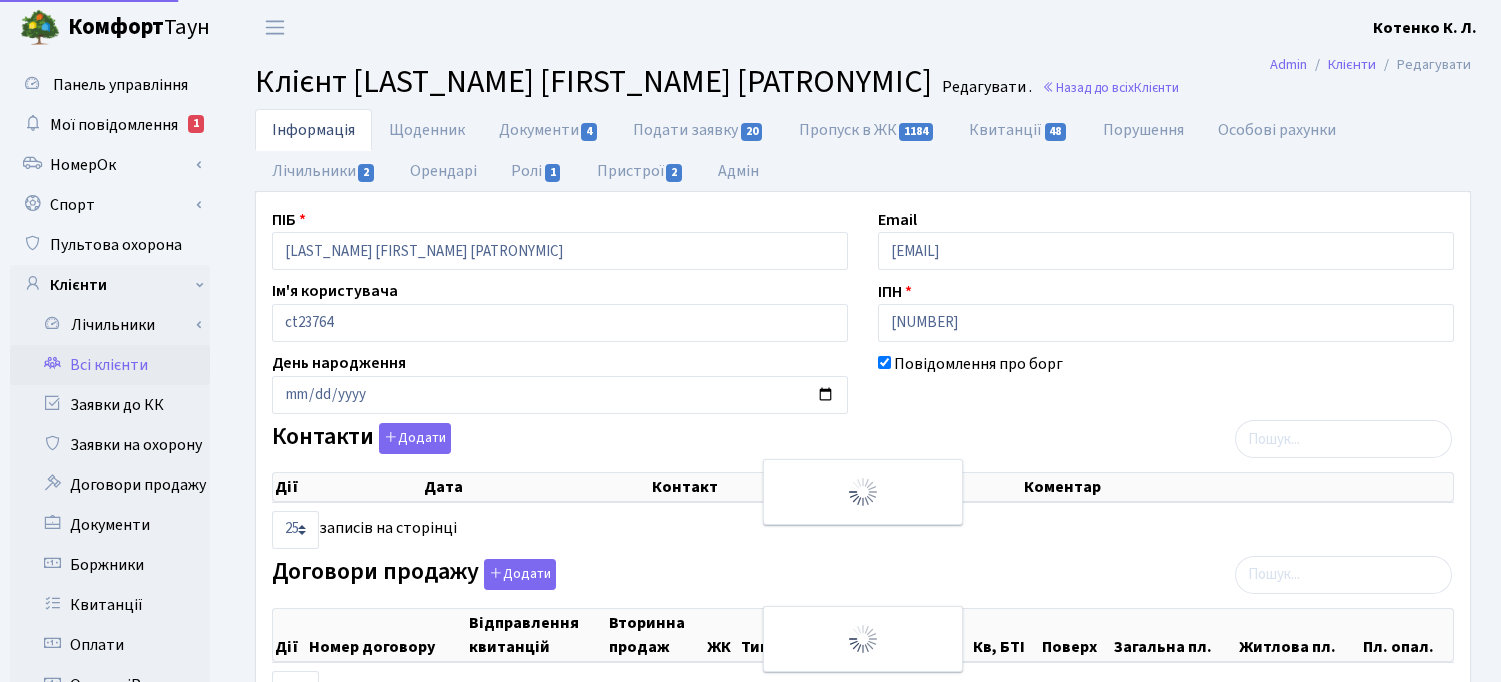 select on "25" 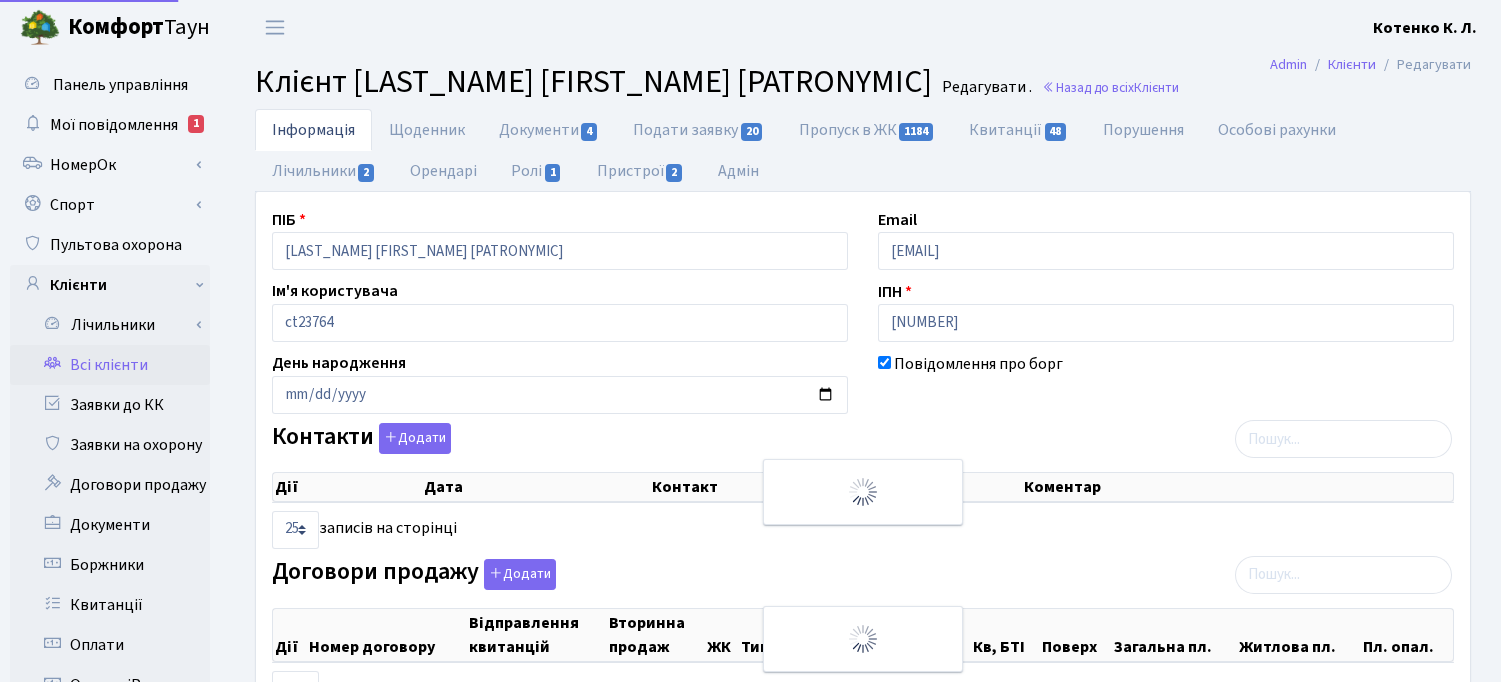 scroll, scrollTop: 0, scrollLeft: 0, axis: both 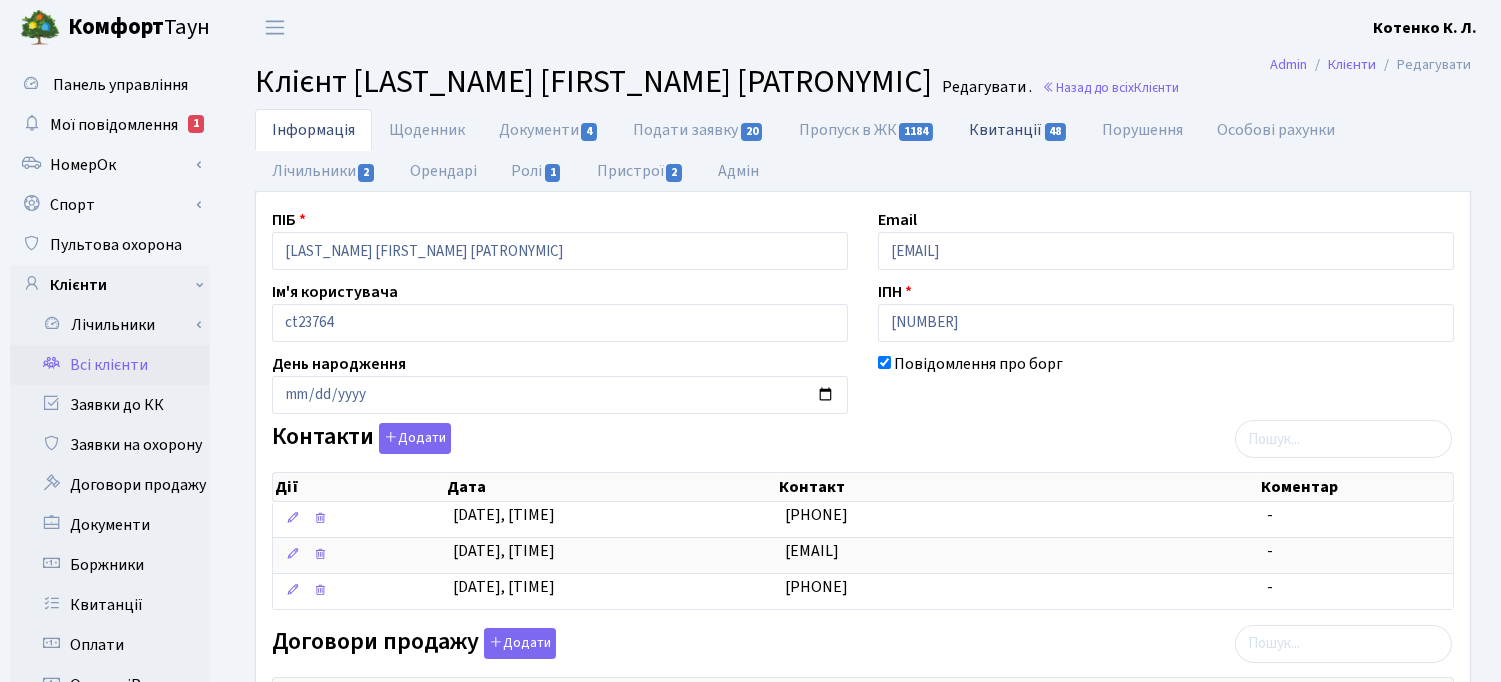 click on "Квитанції  48" at bounding box center [1018, 129] 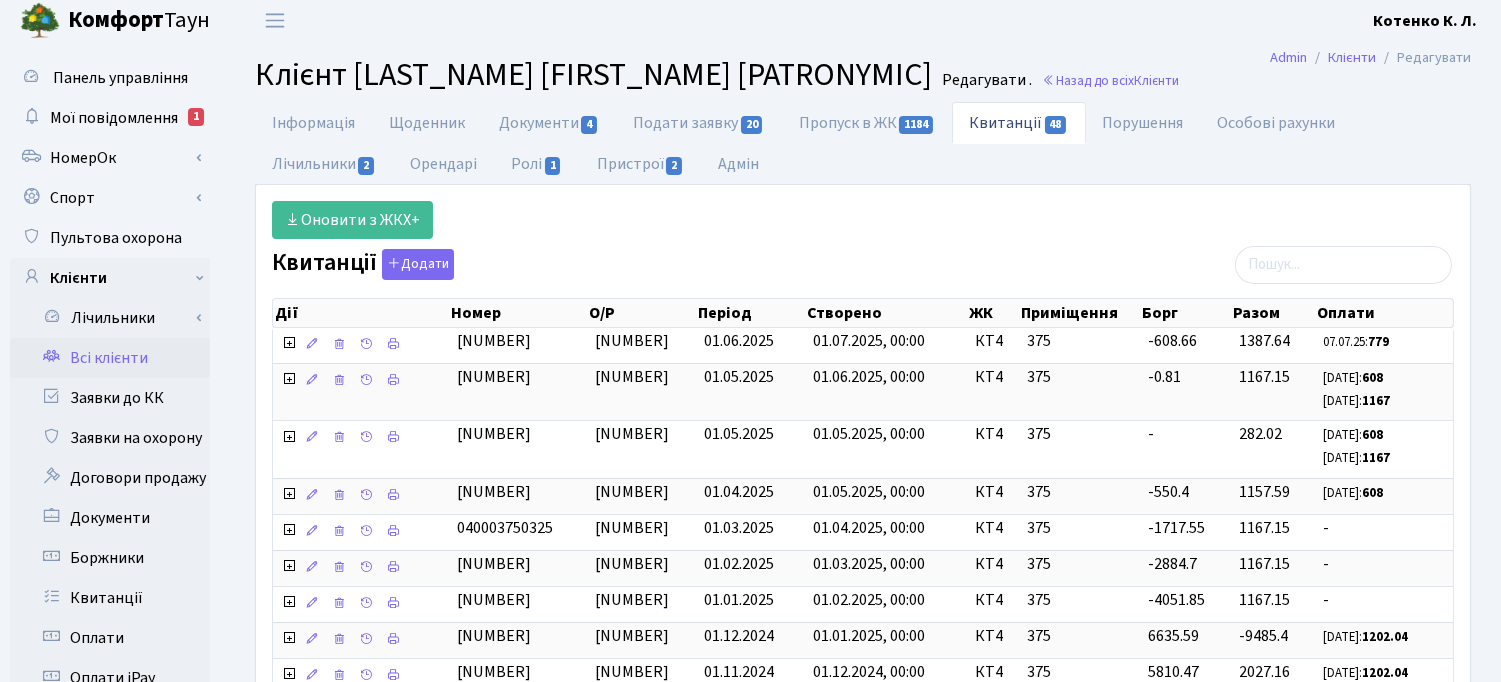 scroll, scrollTop: 0, scrollLeft: 0, axis: both 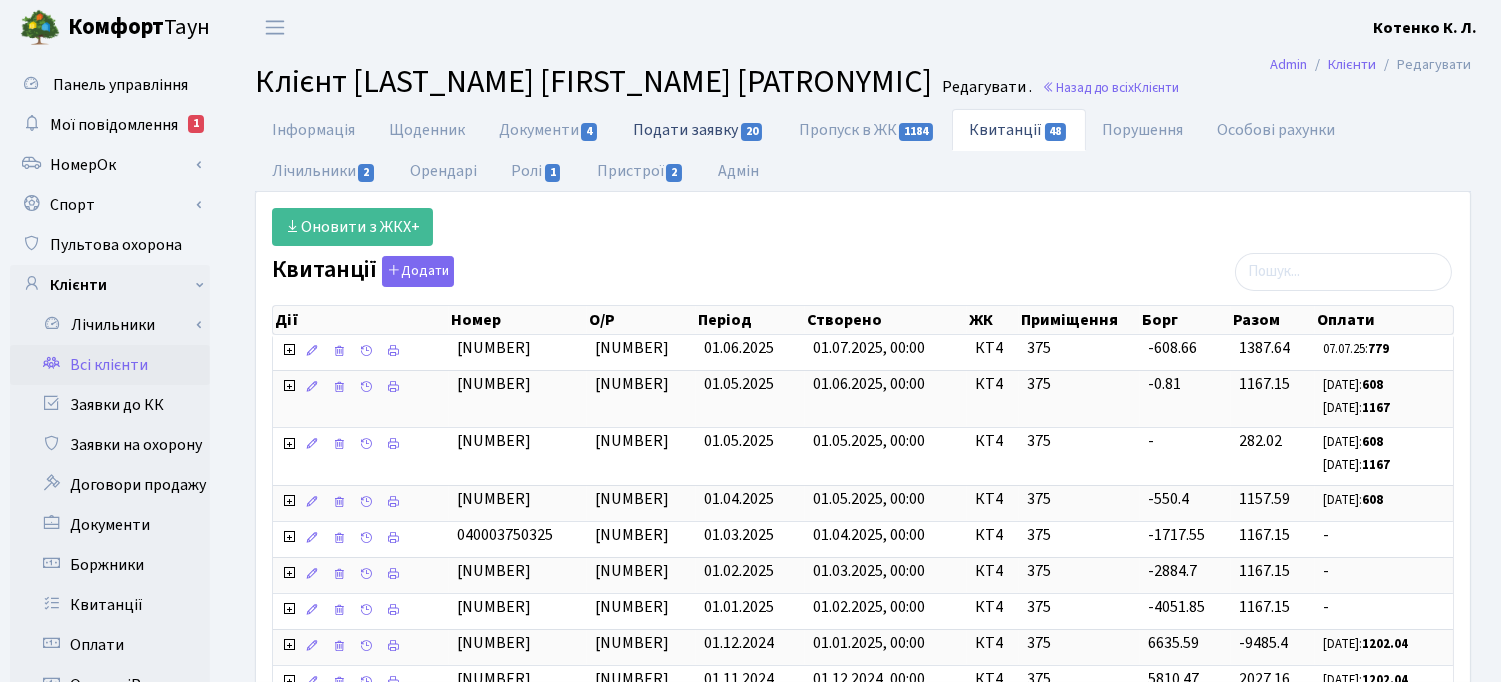 click on "Подати заявку  20" at bounding box center (698, 129) 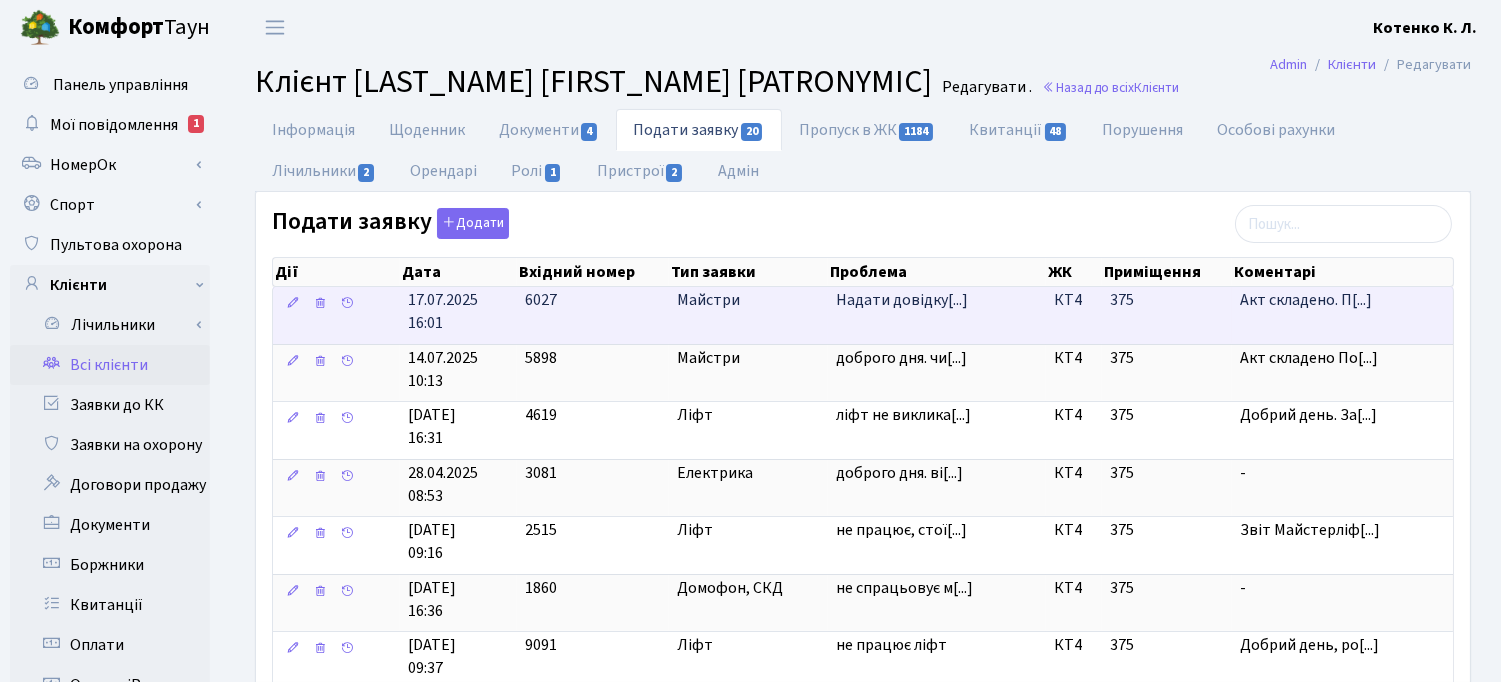 click on "Акт складено. П[...]" at bounding box center [1306, 300] 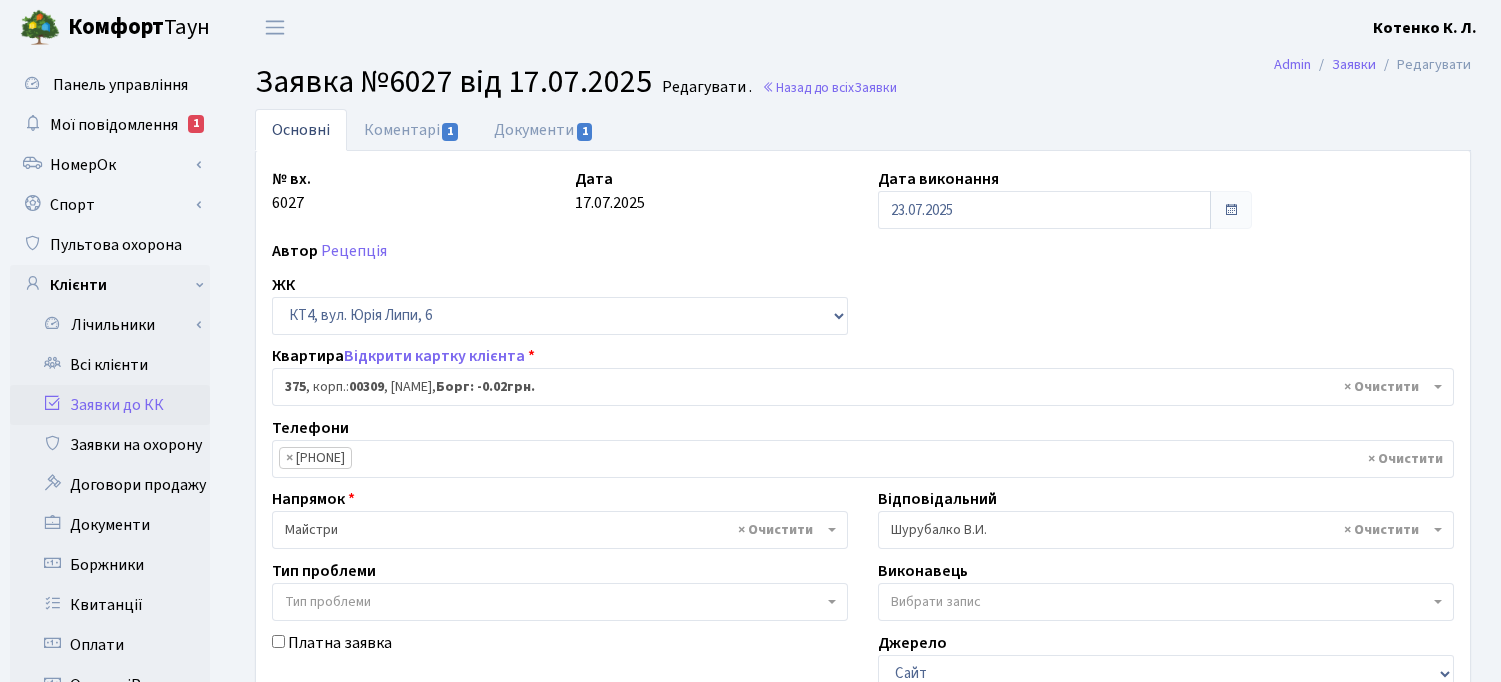 select on "17082" 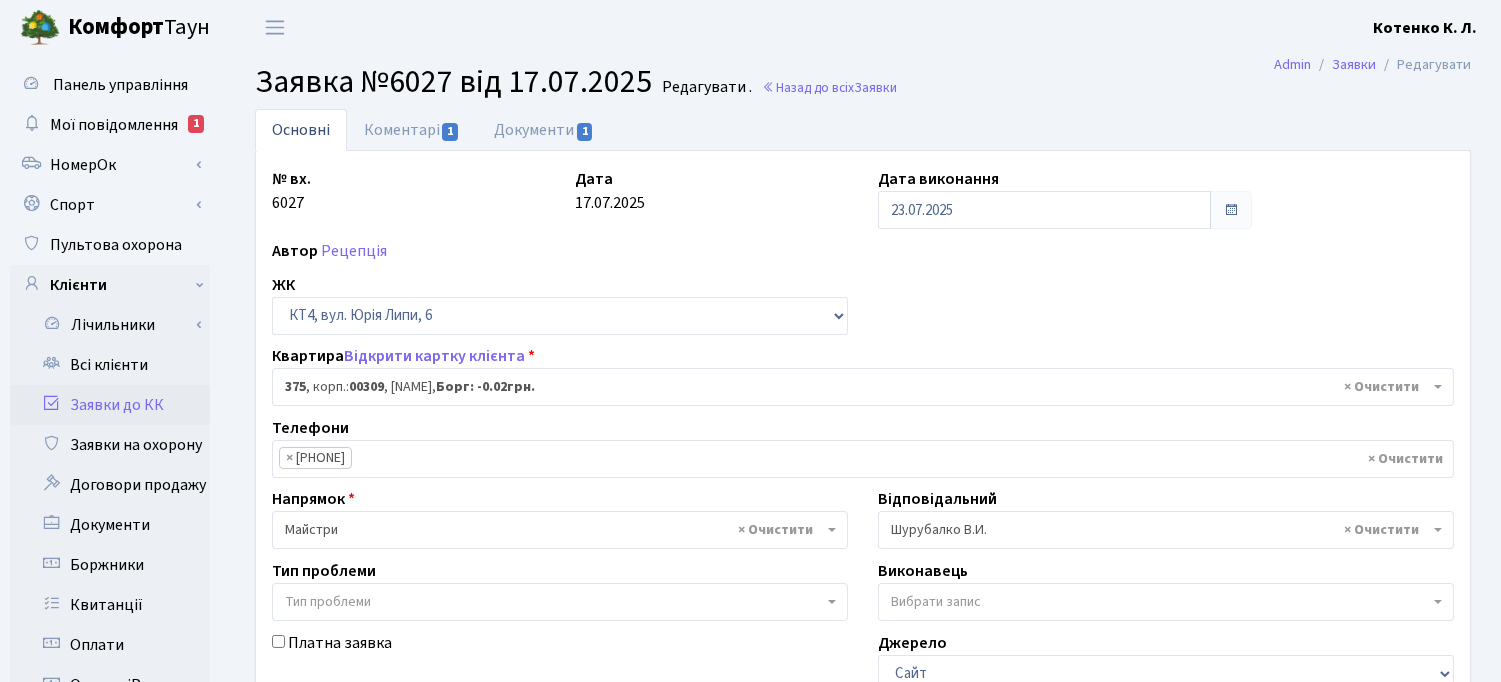 scroll, scrollTop: 0, scrollLeft: 0, axis: both 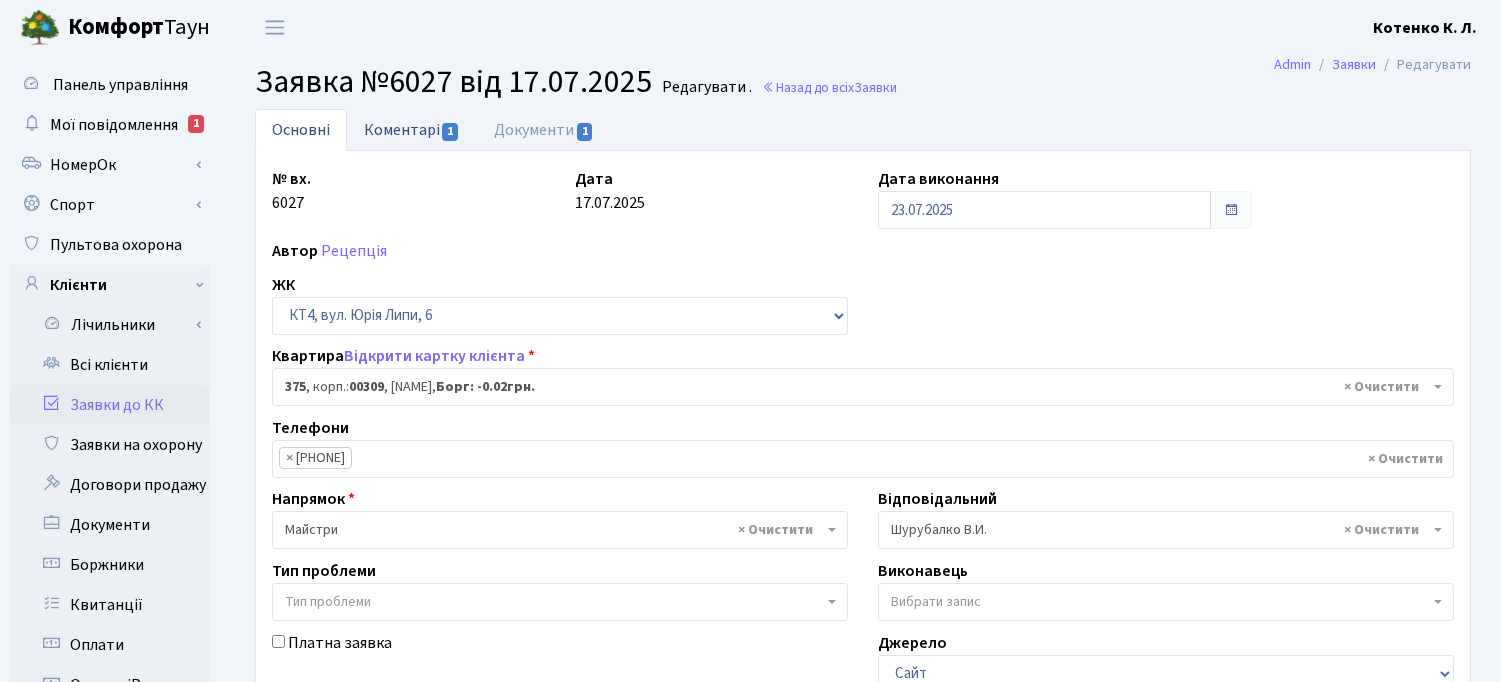 click on "Коментарі  1" at bounding box center (412, 129) 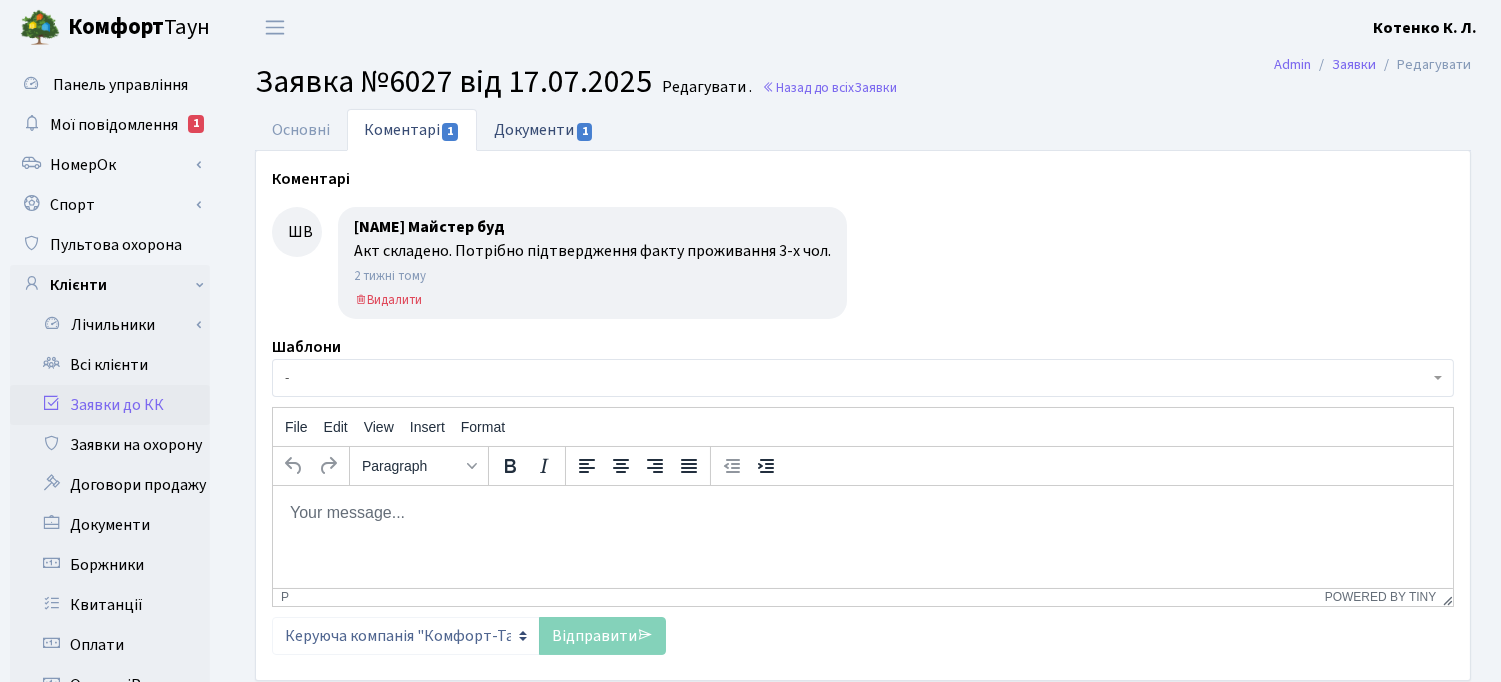 click on "Документи  1" at bounding box center [544, 129] 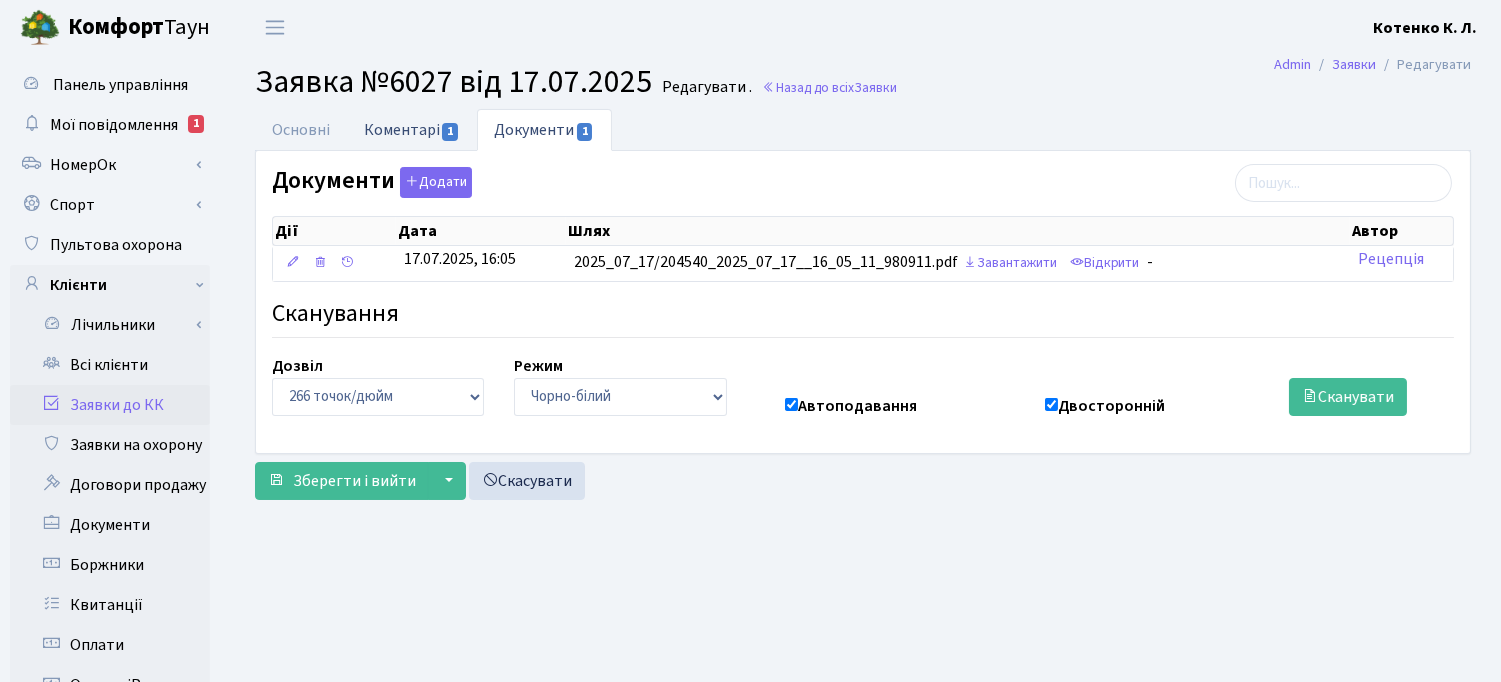 click on "Коментарі  1" at bounding box center [412, 129] 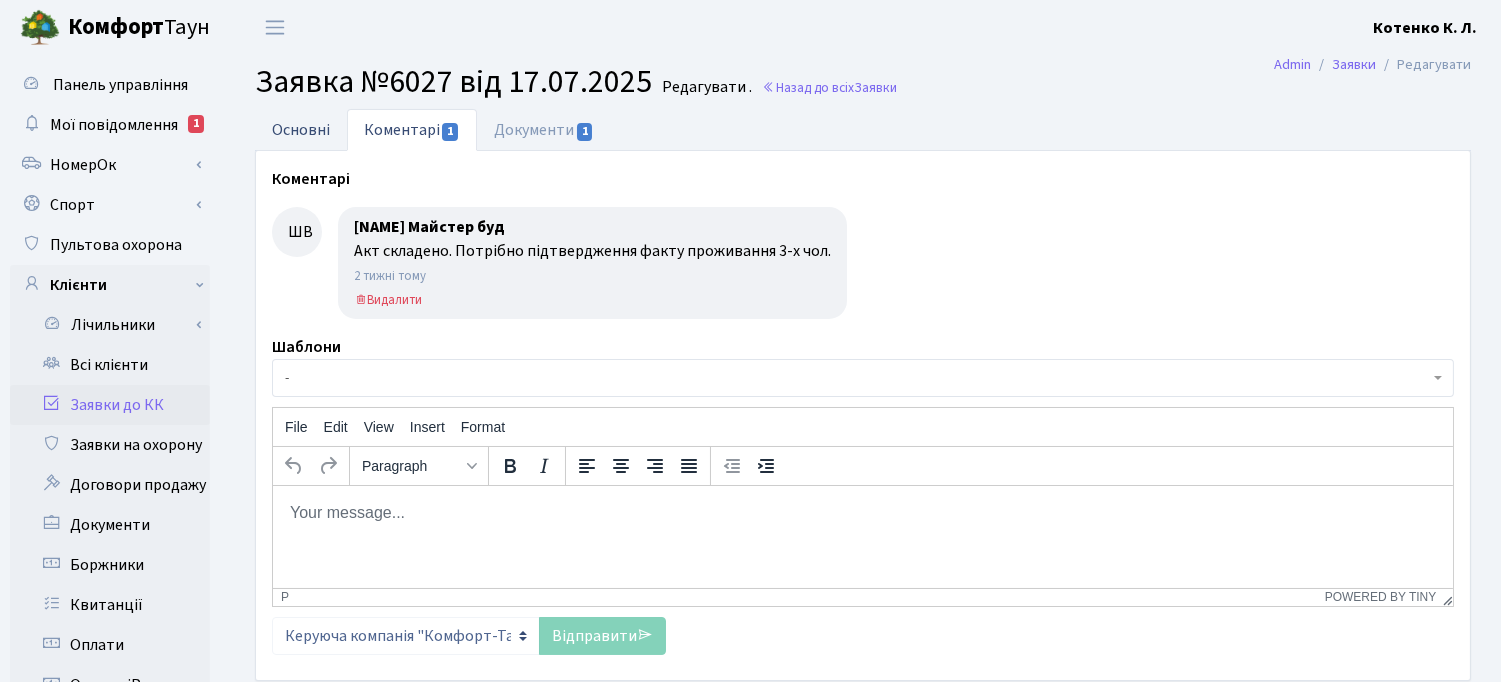 click on "Основні" at bounding box center [301, 129] 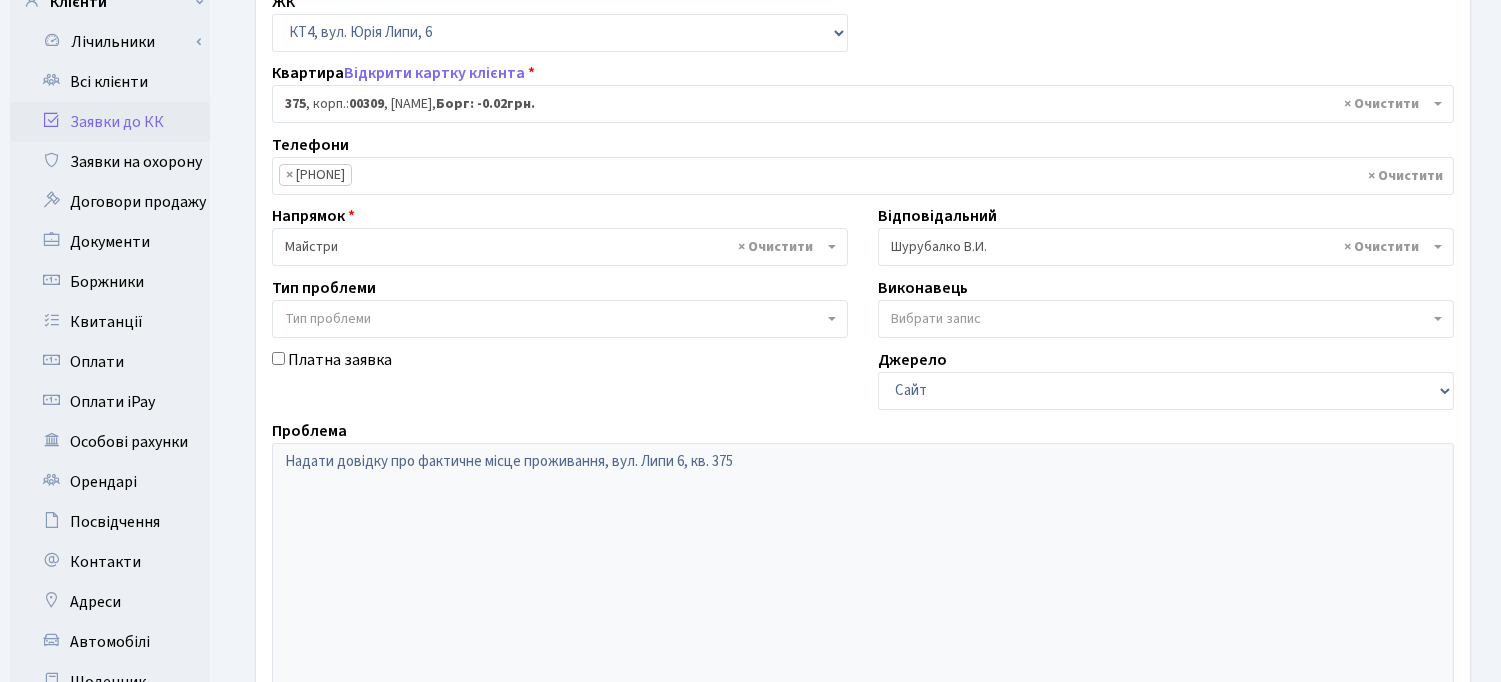 scroll, scrollTop: 0, scrollLeft: 0, axis: both 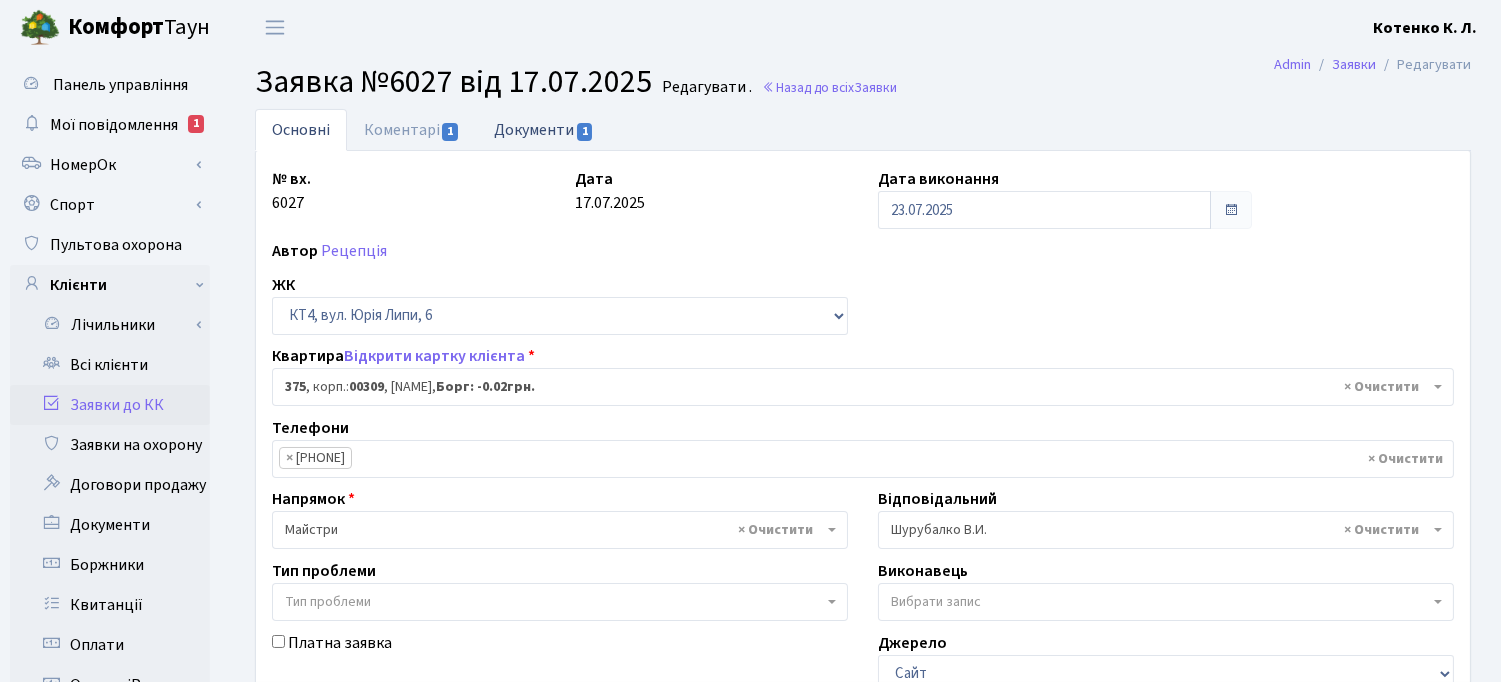 click on "Документи  1" at bounding box center (544, 129) 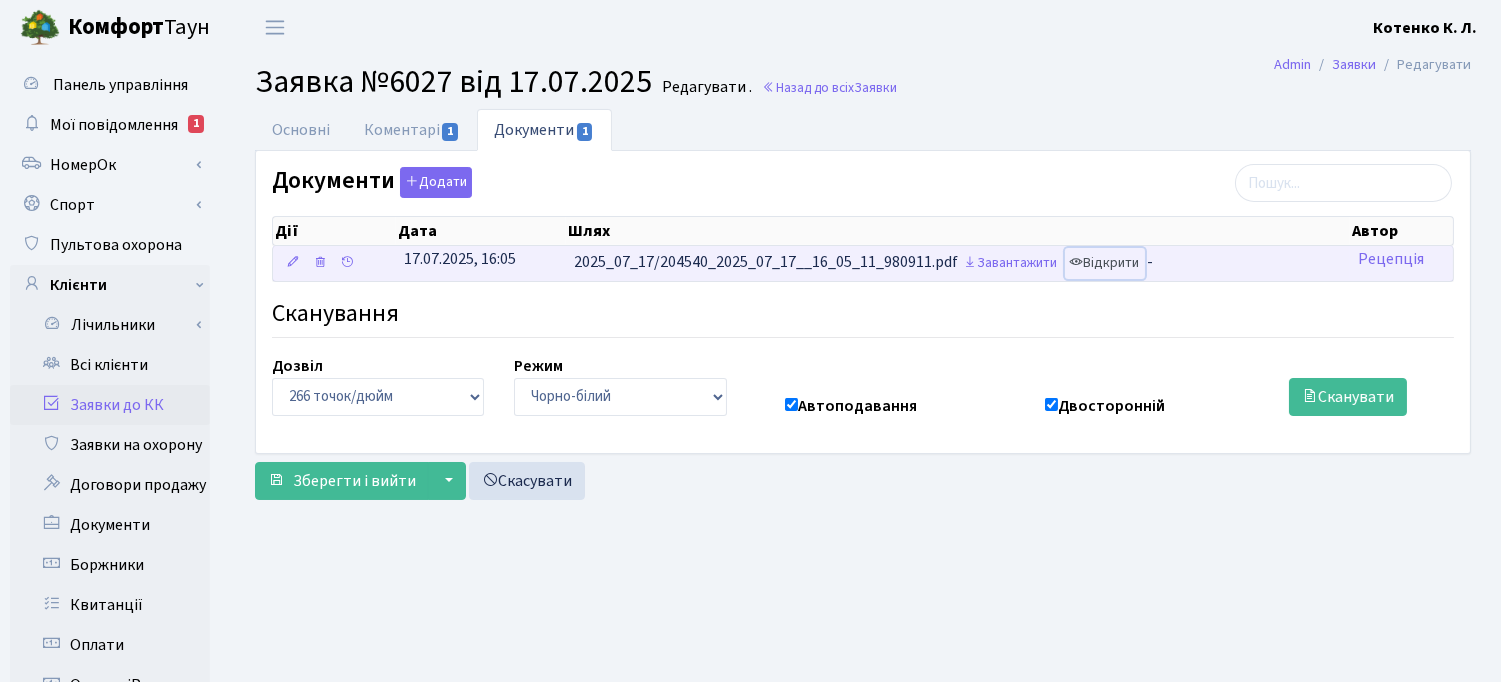 click on "Відкрити" at bounding box center (1105, 263) 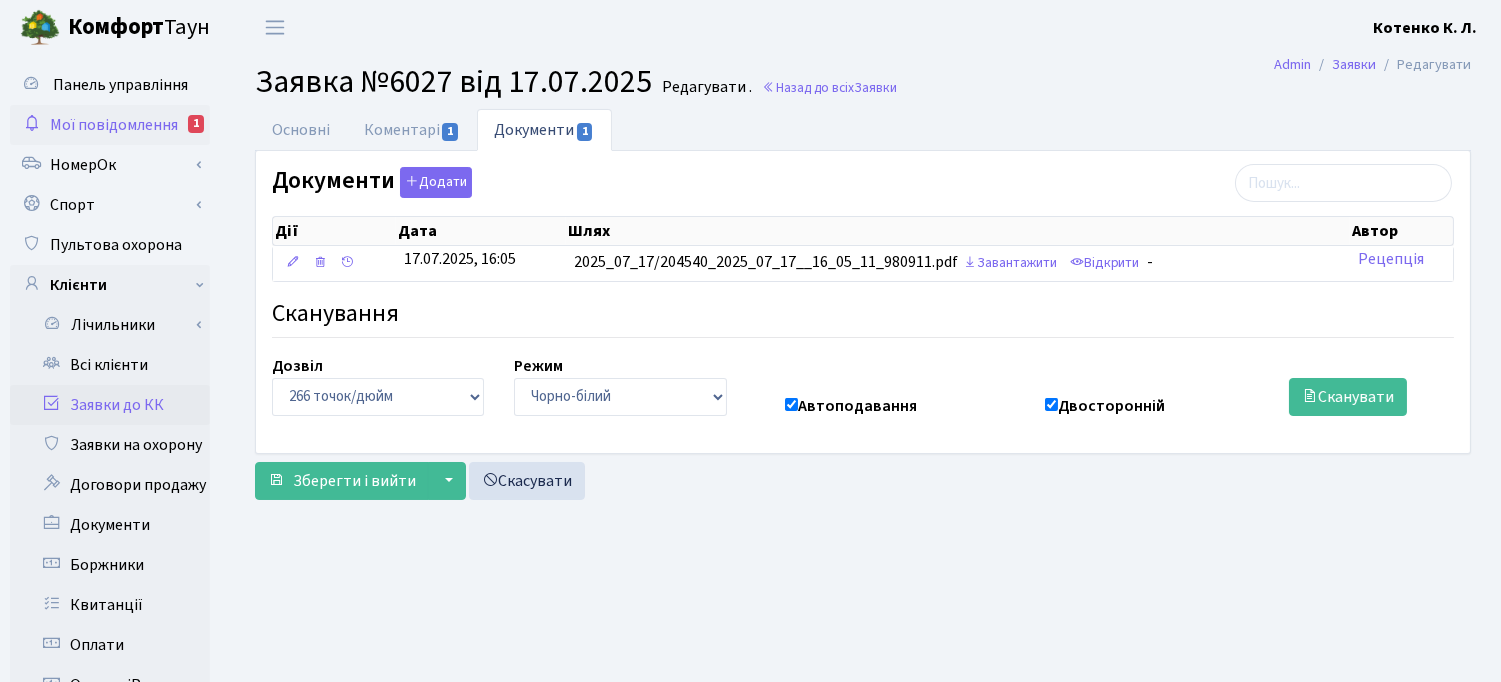 click on "Мої повідомлення" at bounding box center [114, 125] 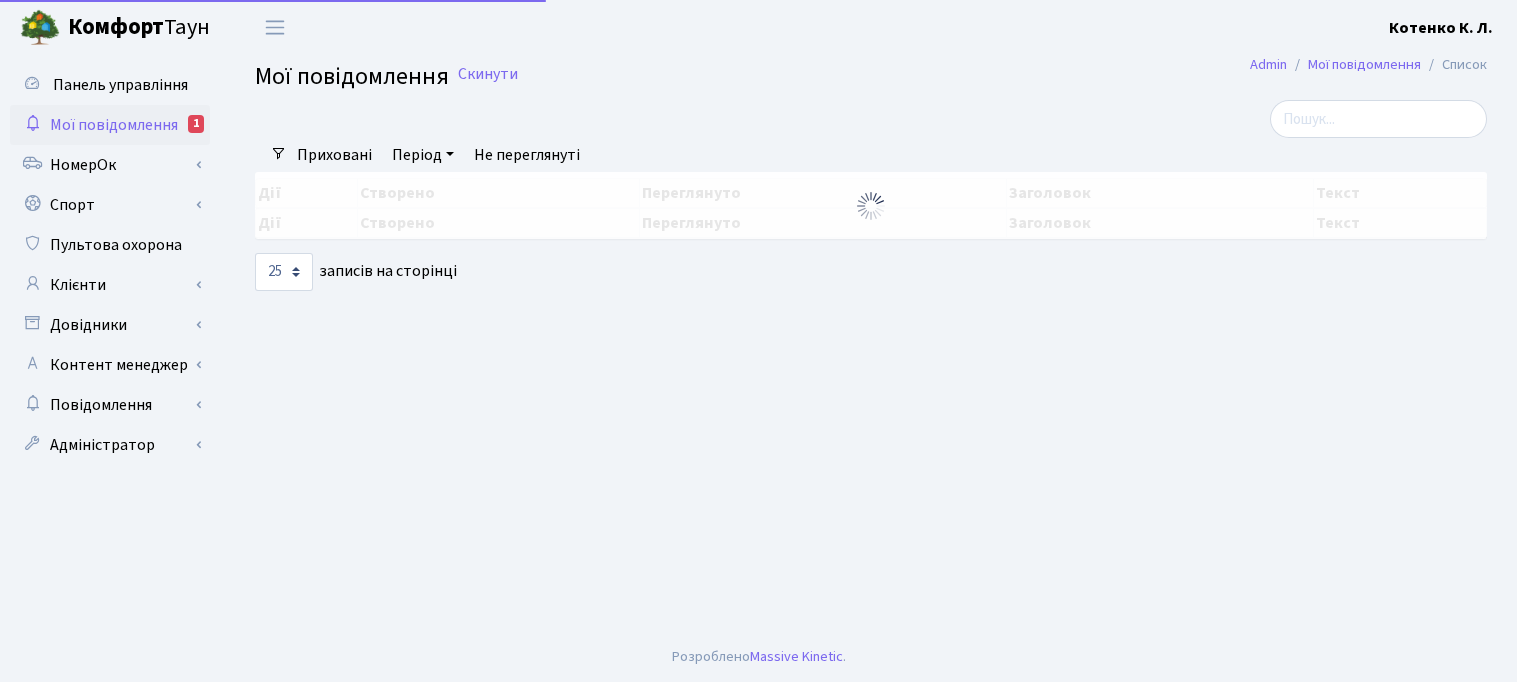 select on "25" 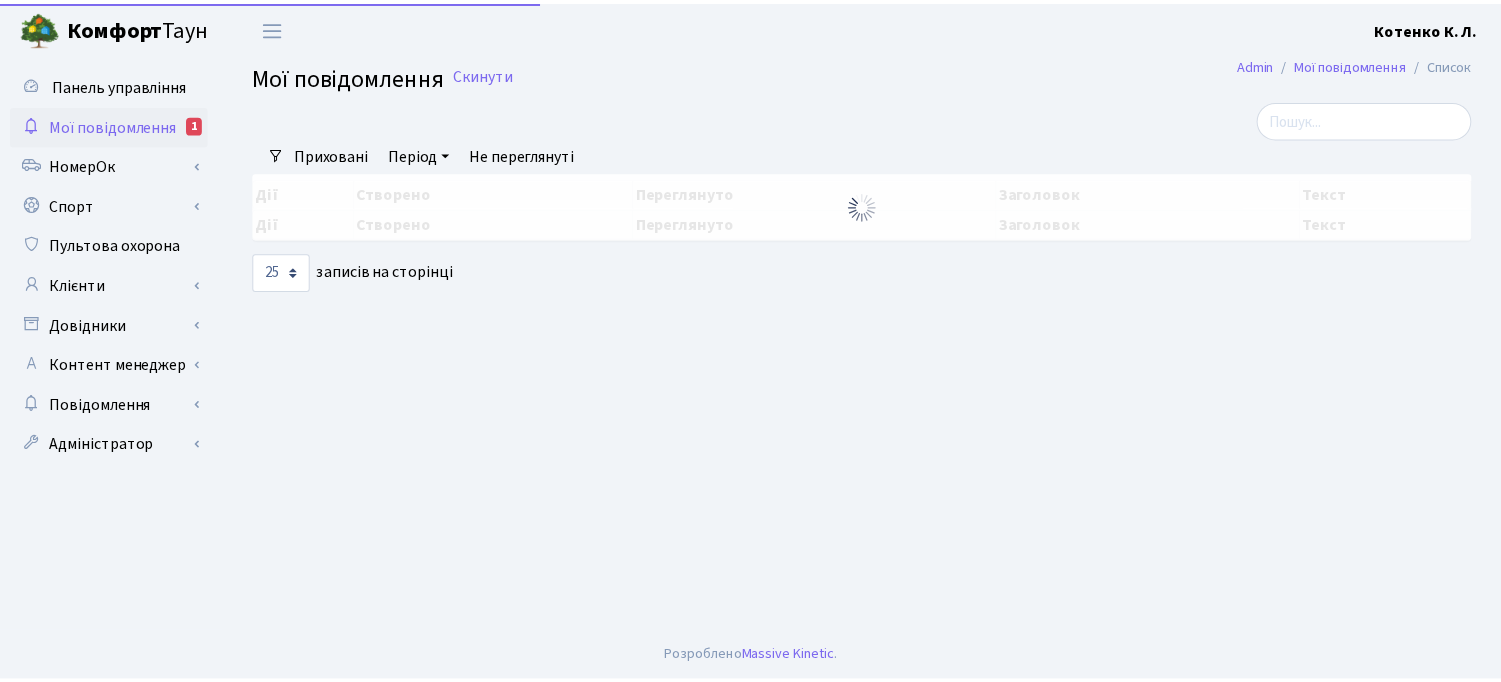 scroll, scrollTop: 0, scrollLeft: 0, axis: both 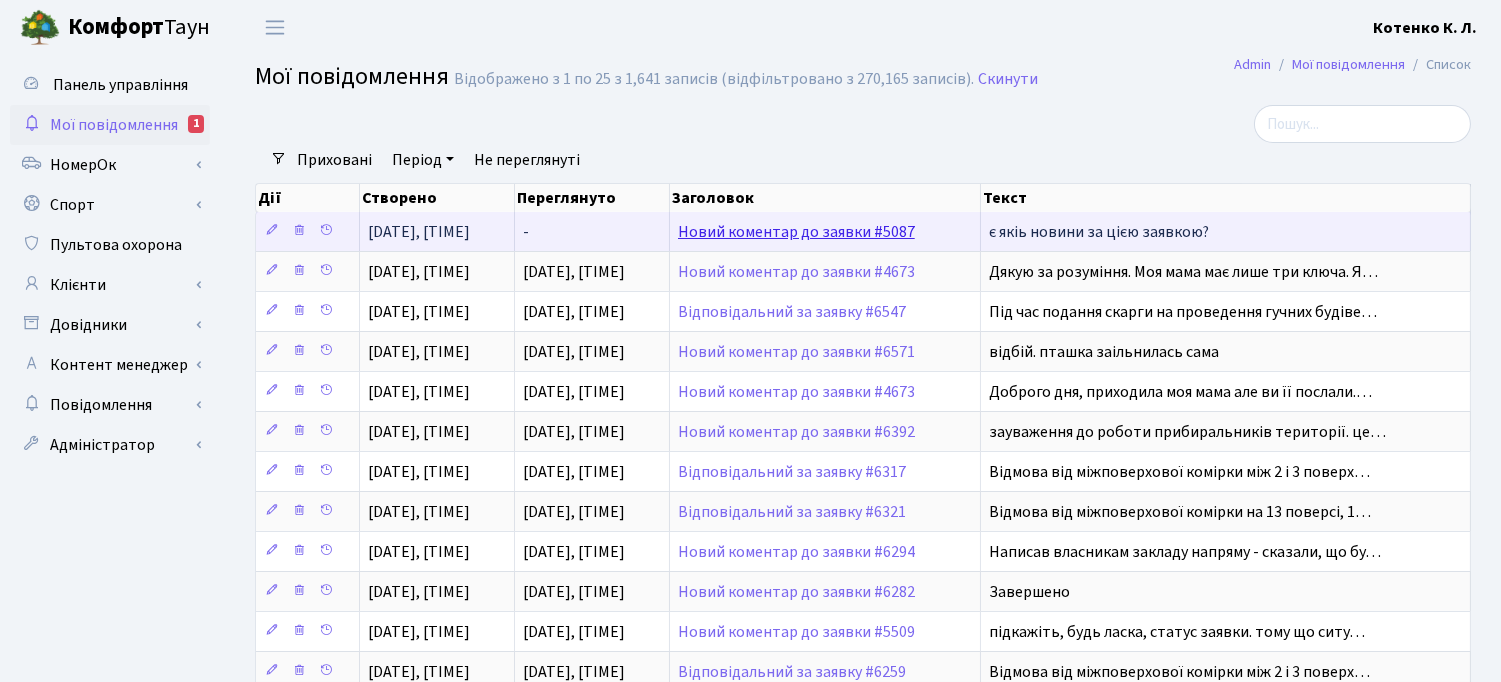 click on "Новий коментар до заявки #5087" at bounding box center (796, 232) 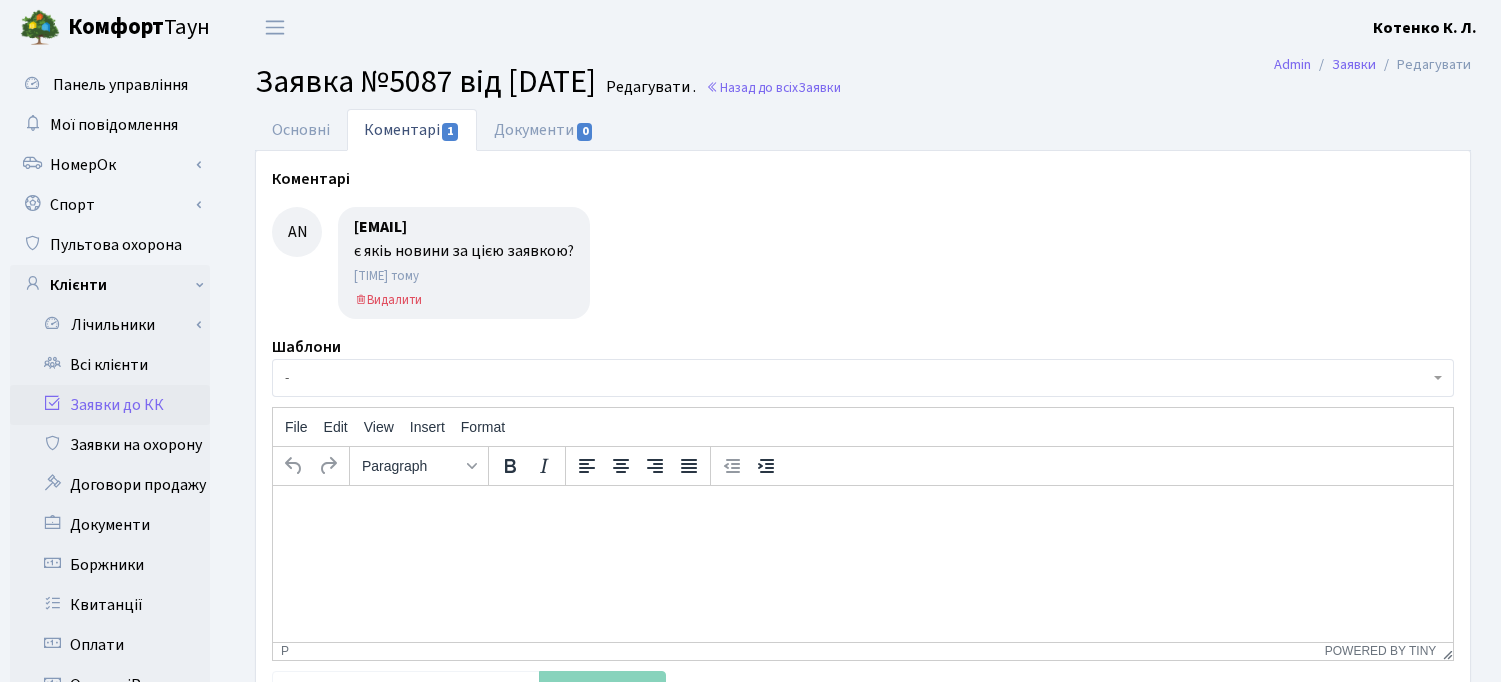 select on "400" 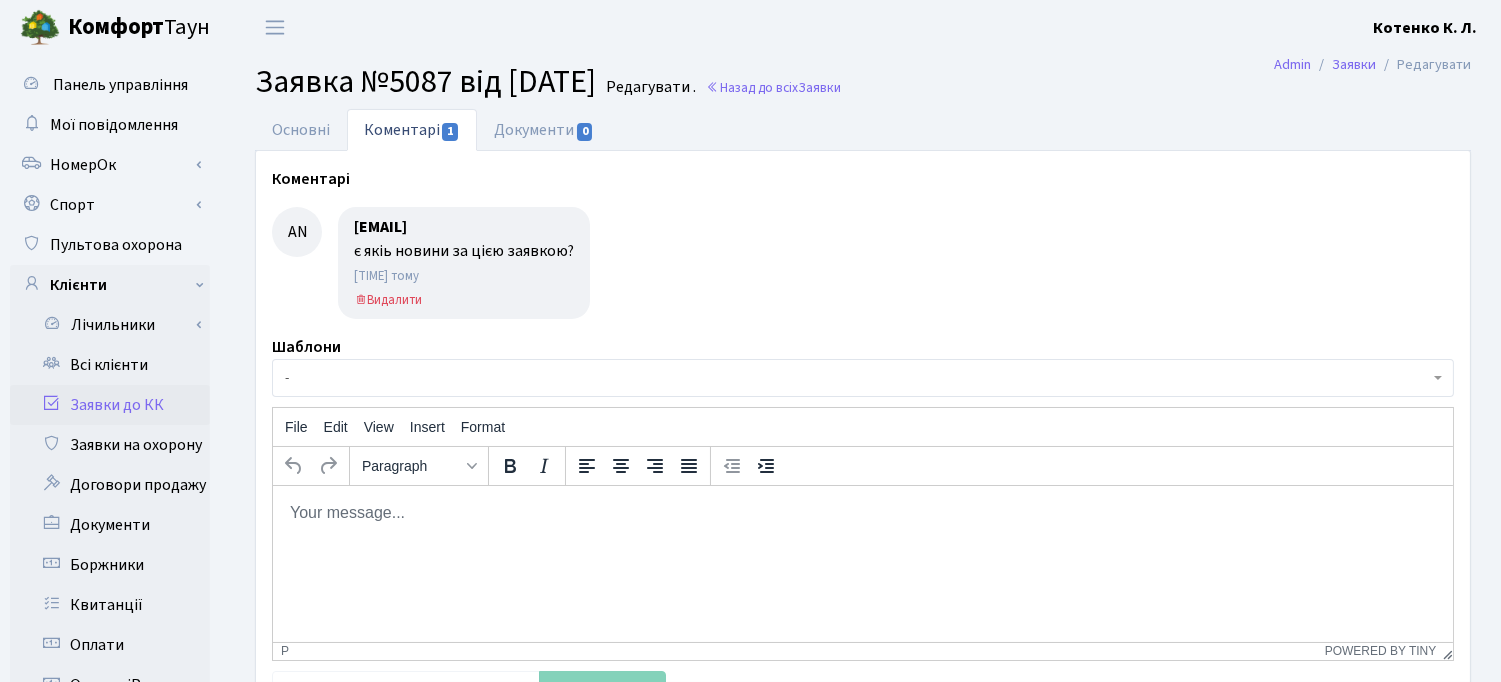 scroll, scrollTop: 0, scrollLeft: 0, axis: both 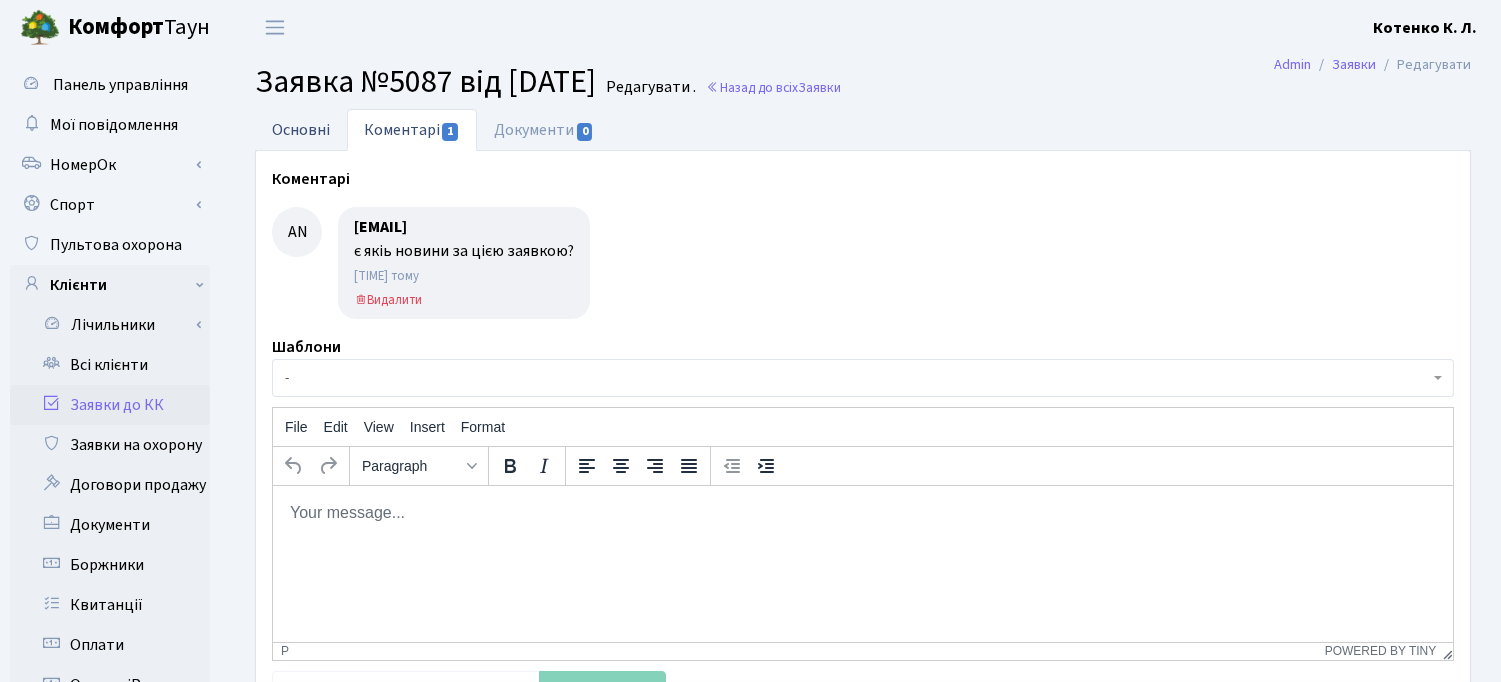 click on "Основні" at bounding box center [301, 129] 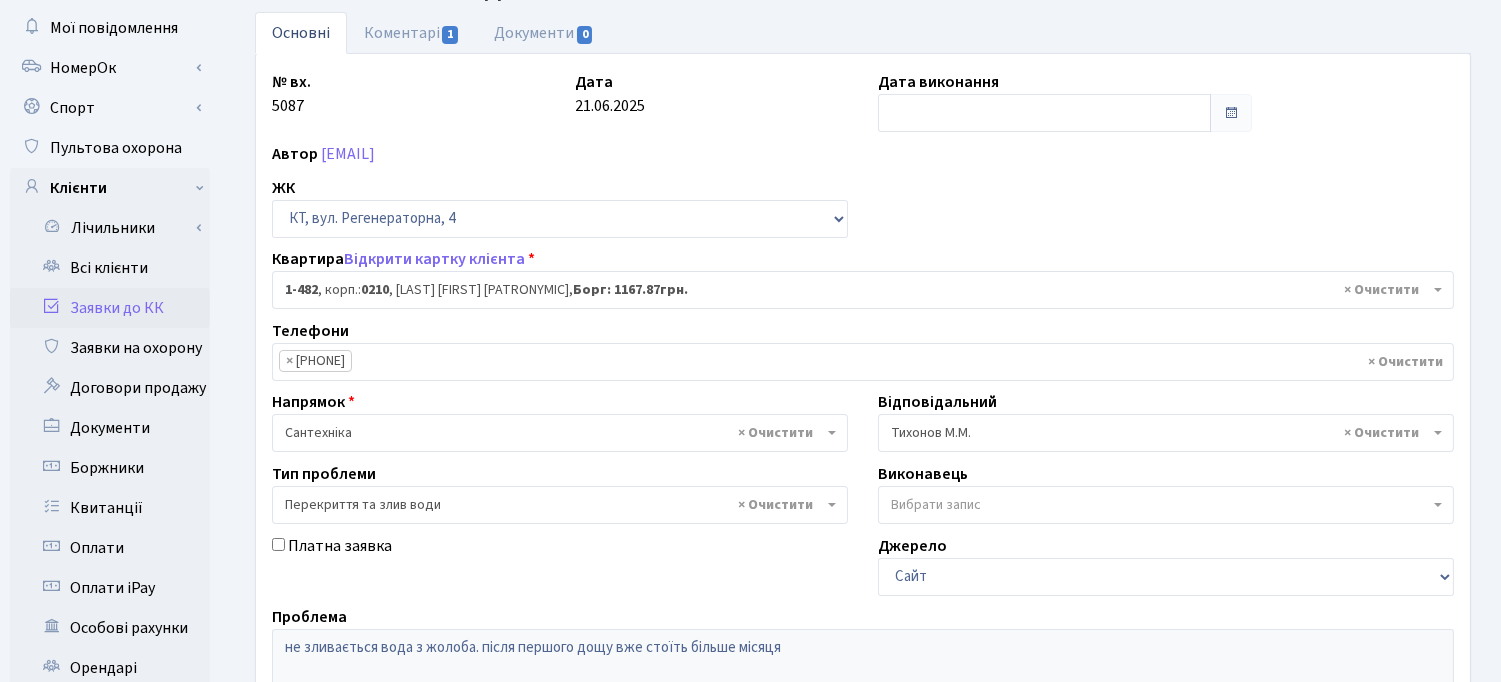 scroll, scrollTop: 0, scrollLeft: 0, axis: both 